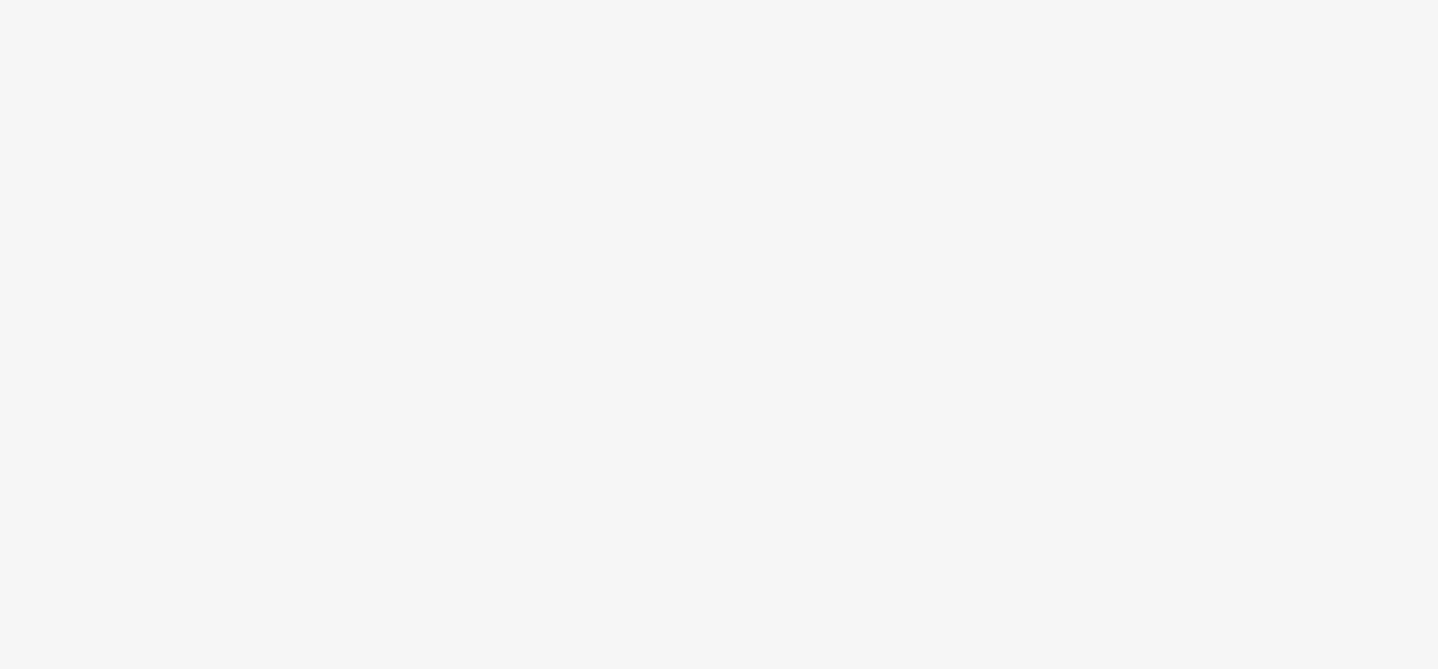 scroll, scrollTop: 0, scrollLeft: 0, axis: both 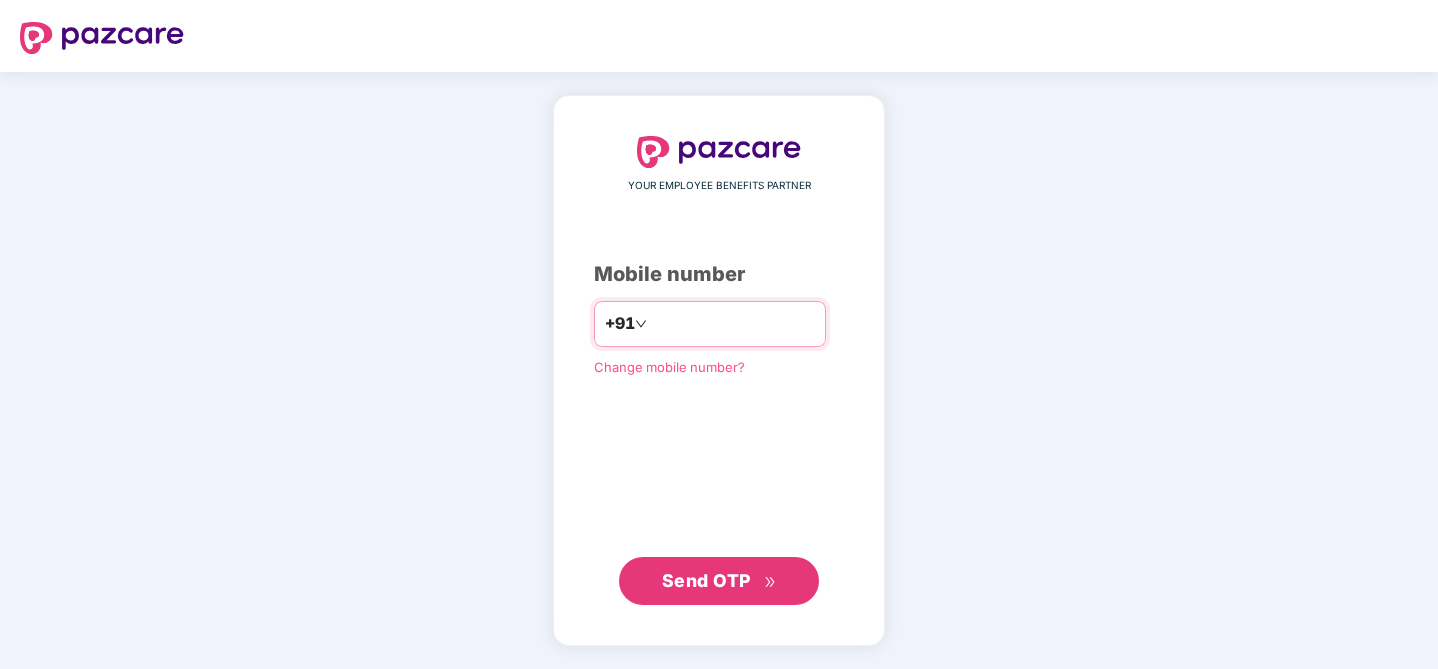 click at bounding box center (733, 324) 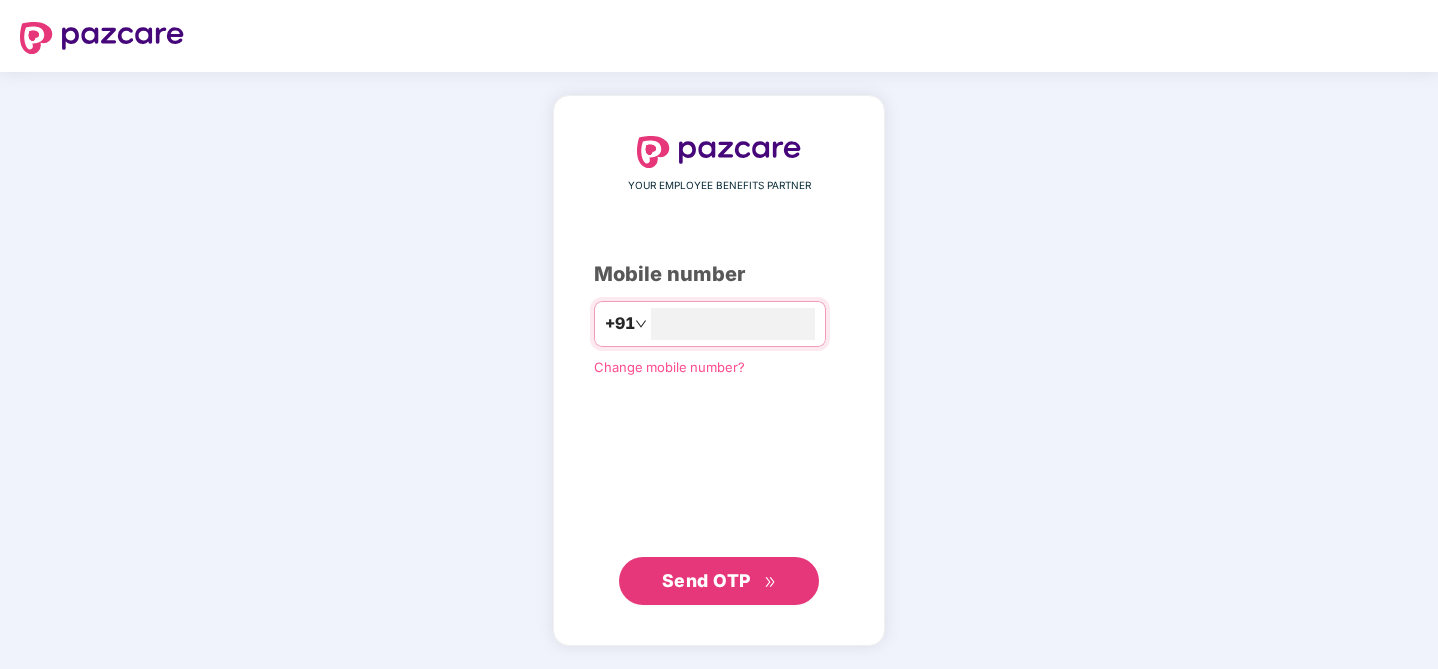 click on "Send OTP" at bounding box center (719, 581) 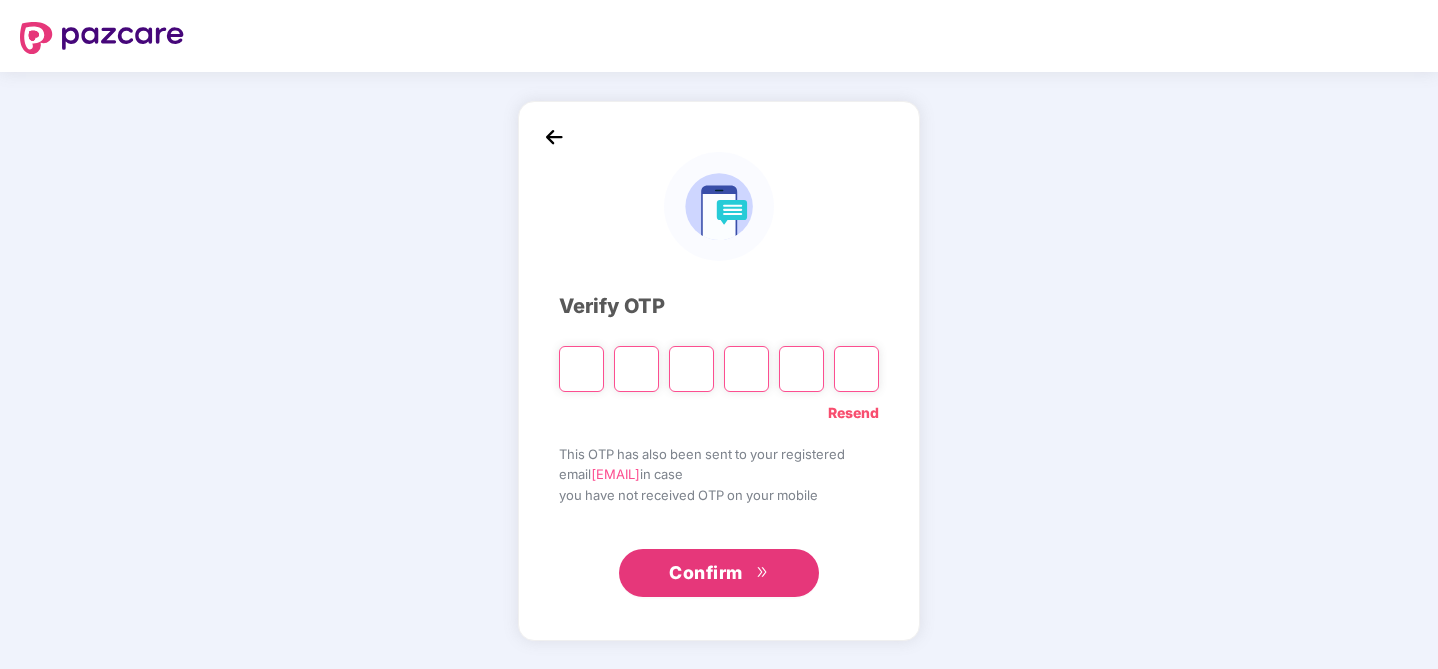 type on "*" 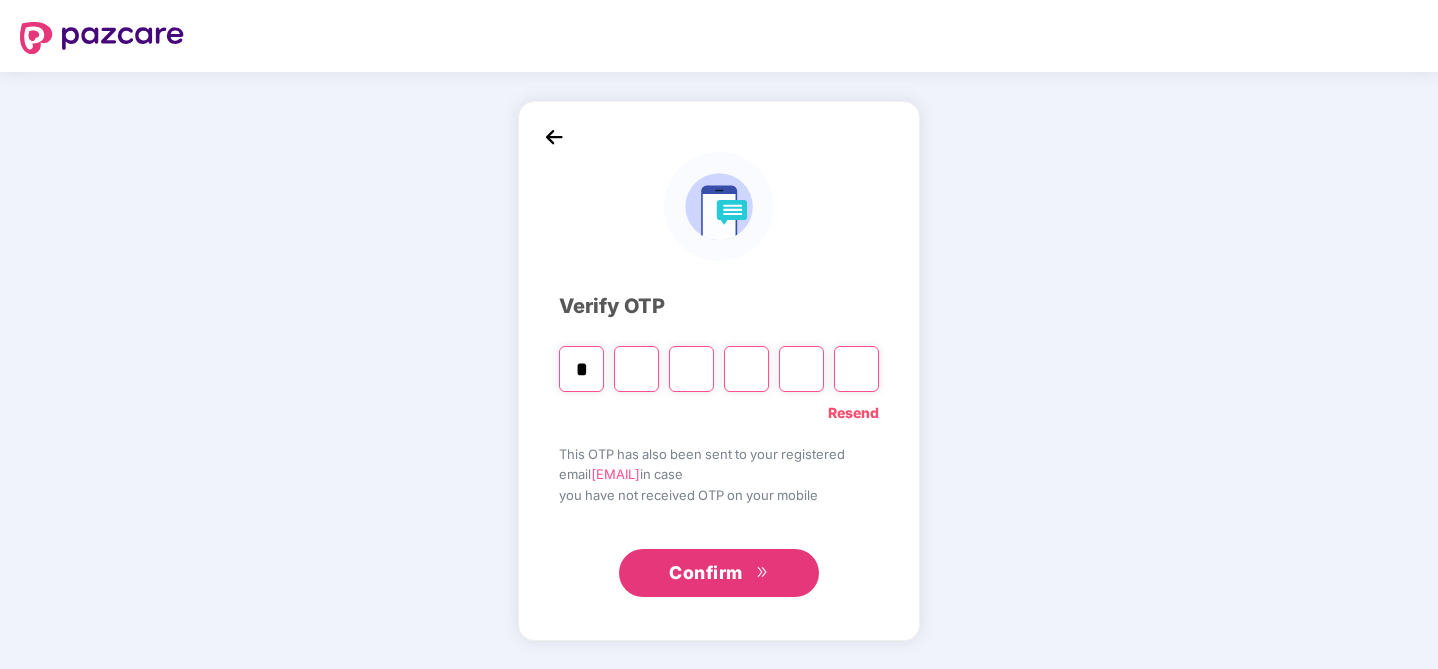 type on "*" 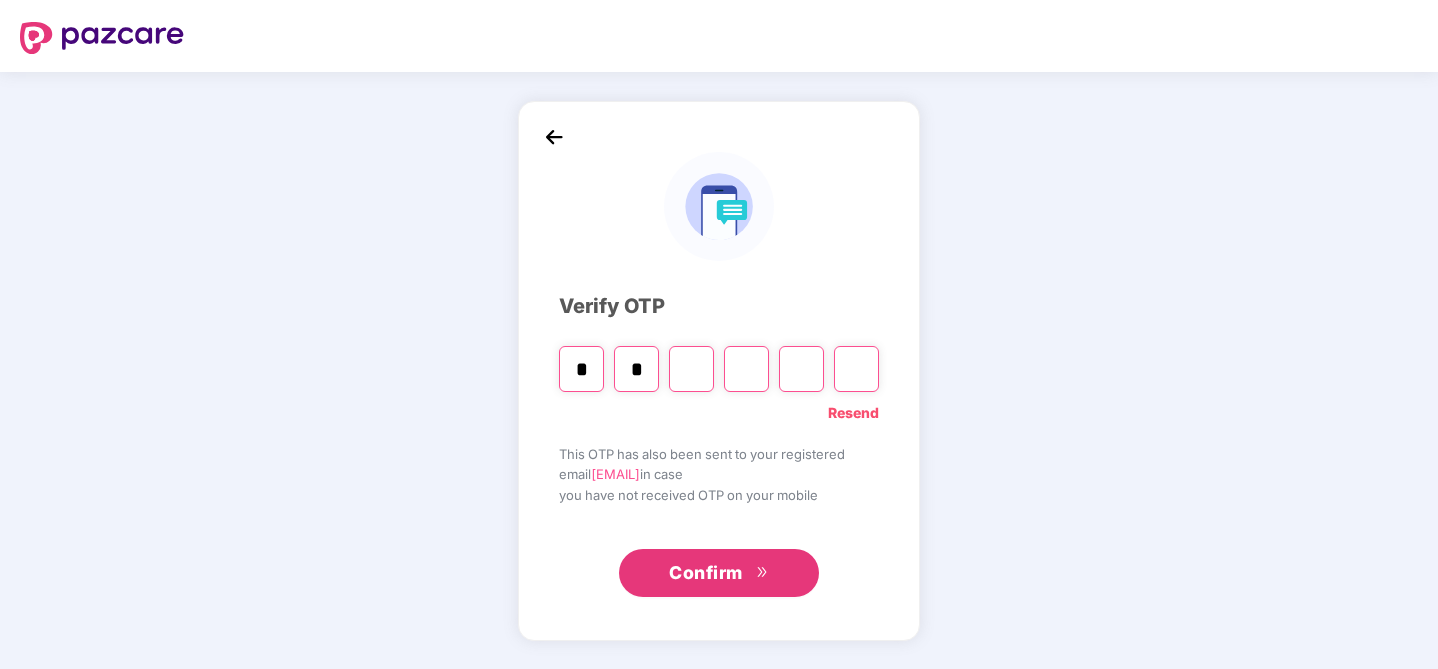 type on "*" 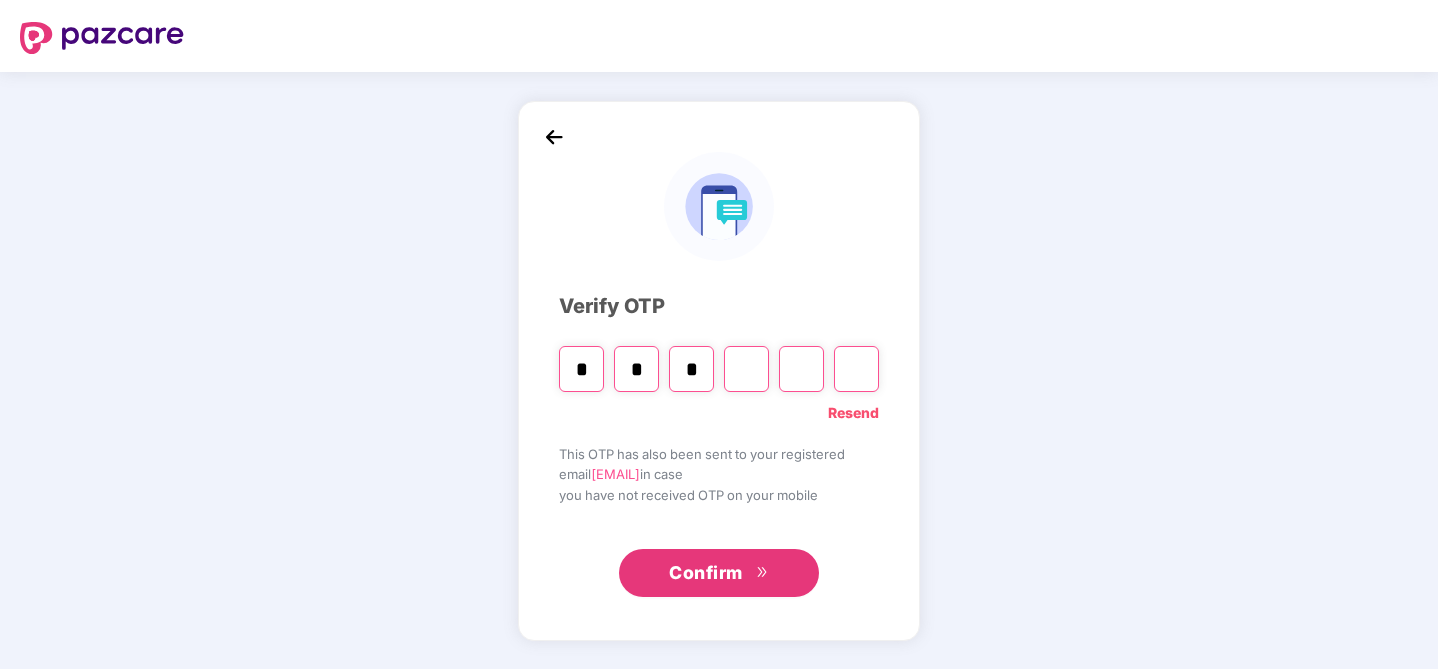 type on "*" 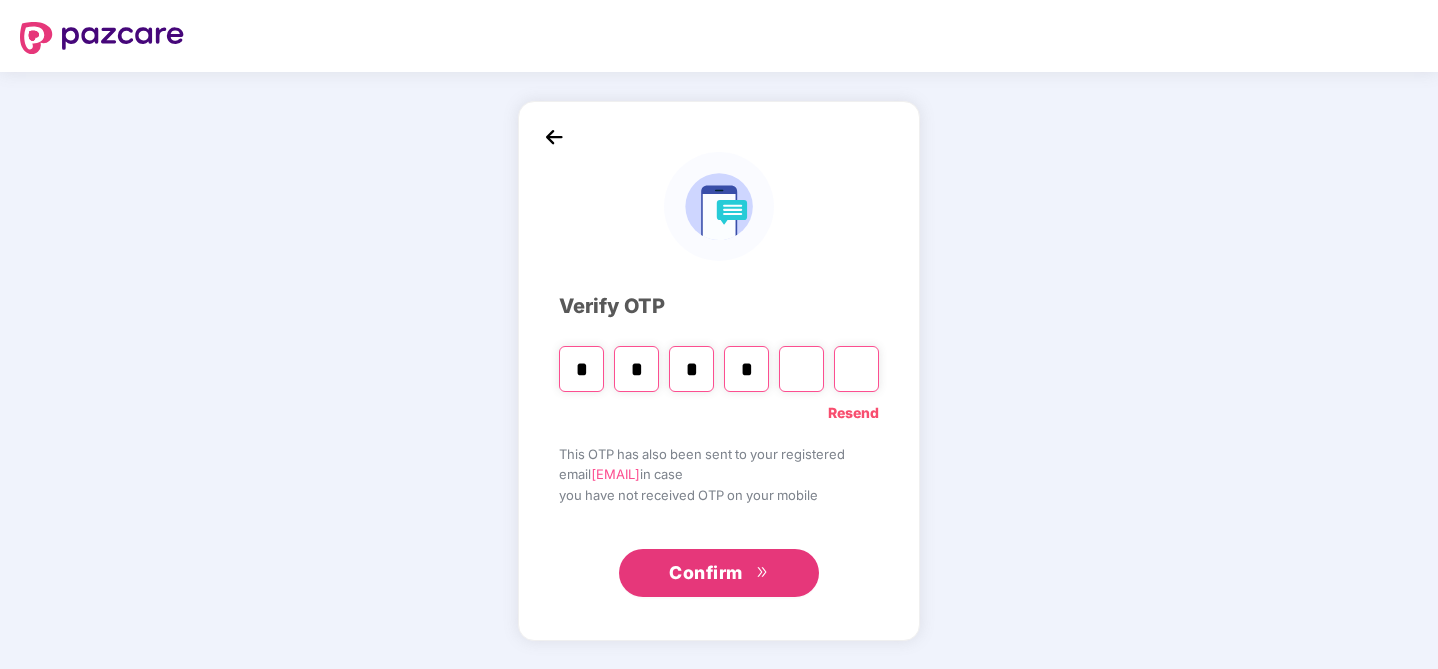 type on "*" 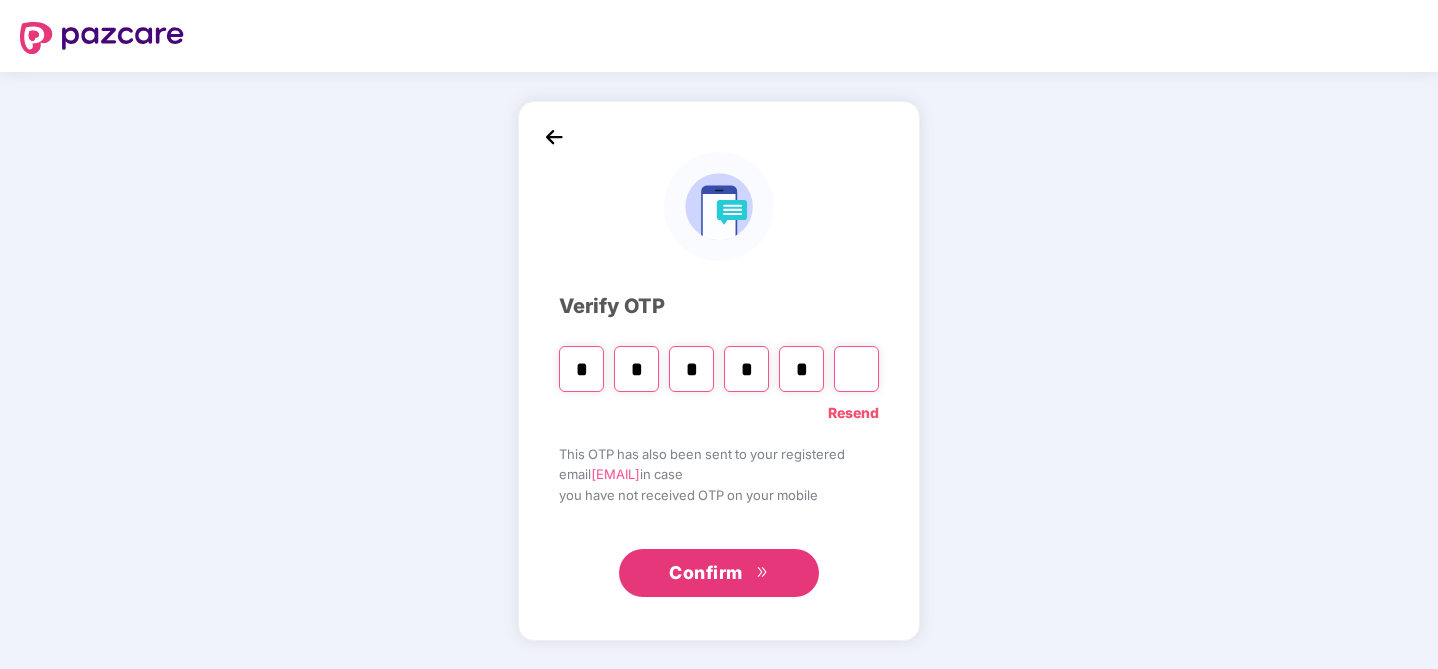 type on "*" 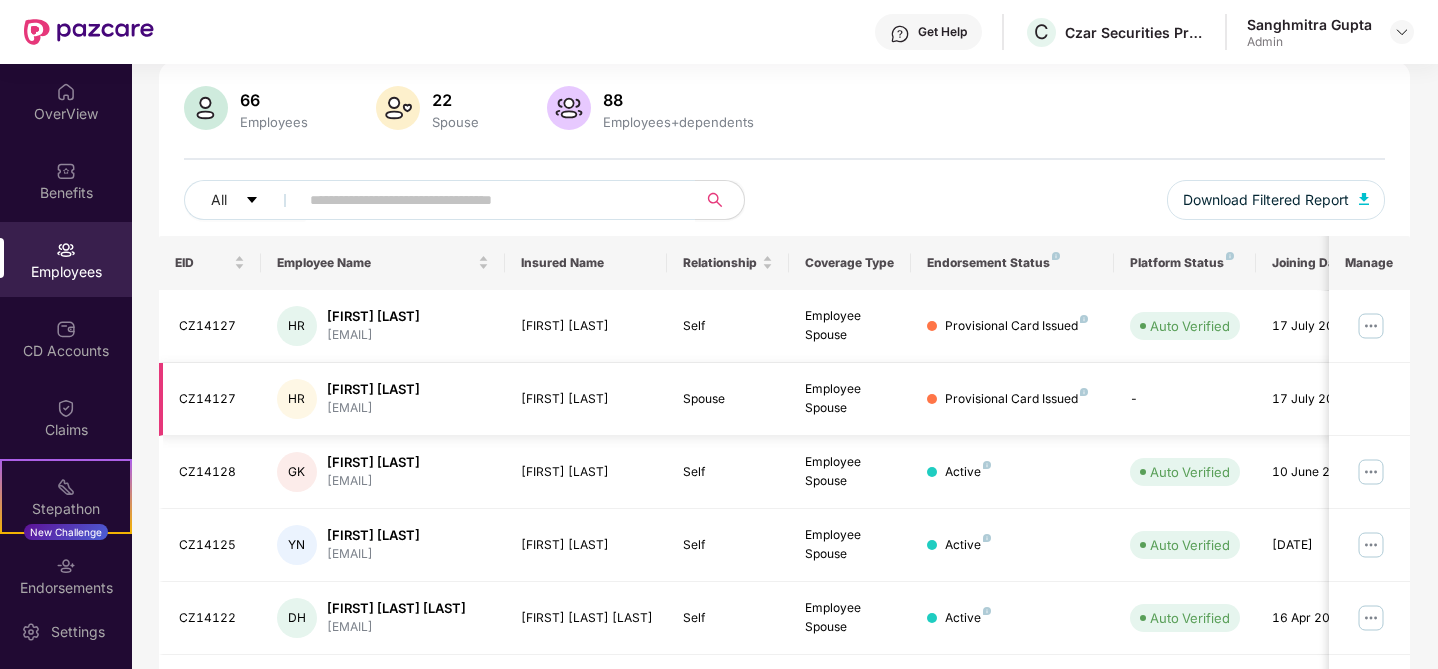 scroll, scrollTop: 0, scrollLeft: 0, axis: both 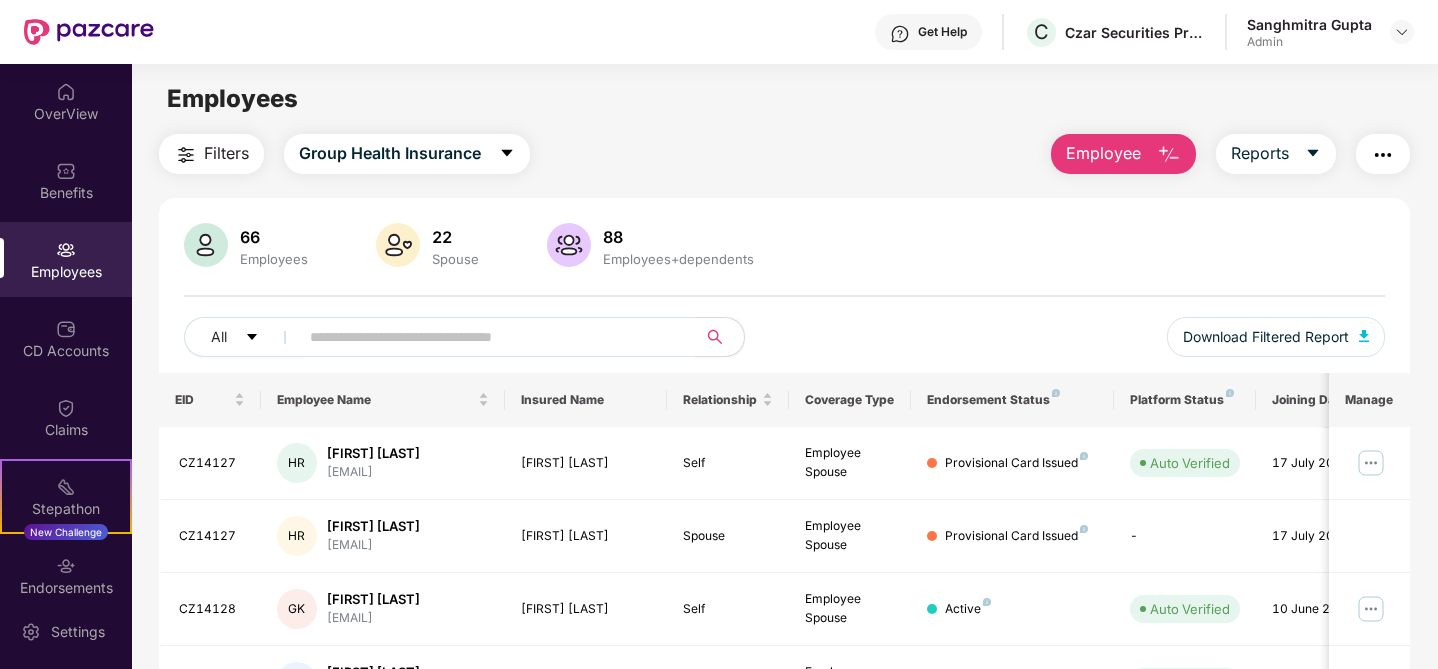 click on "Employee" at bounding box center (1103, 153) 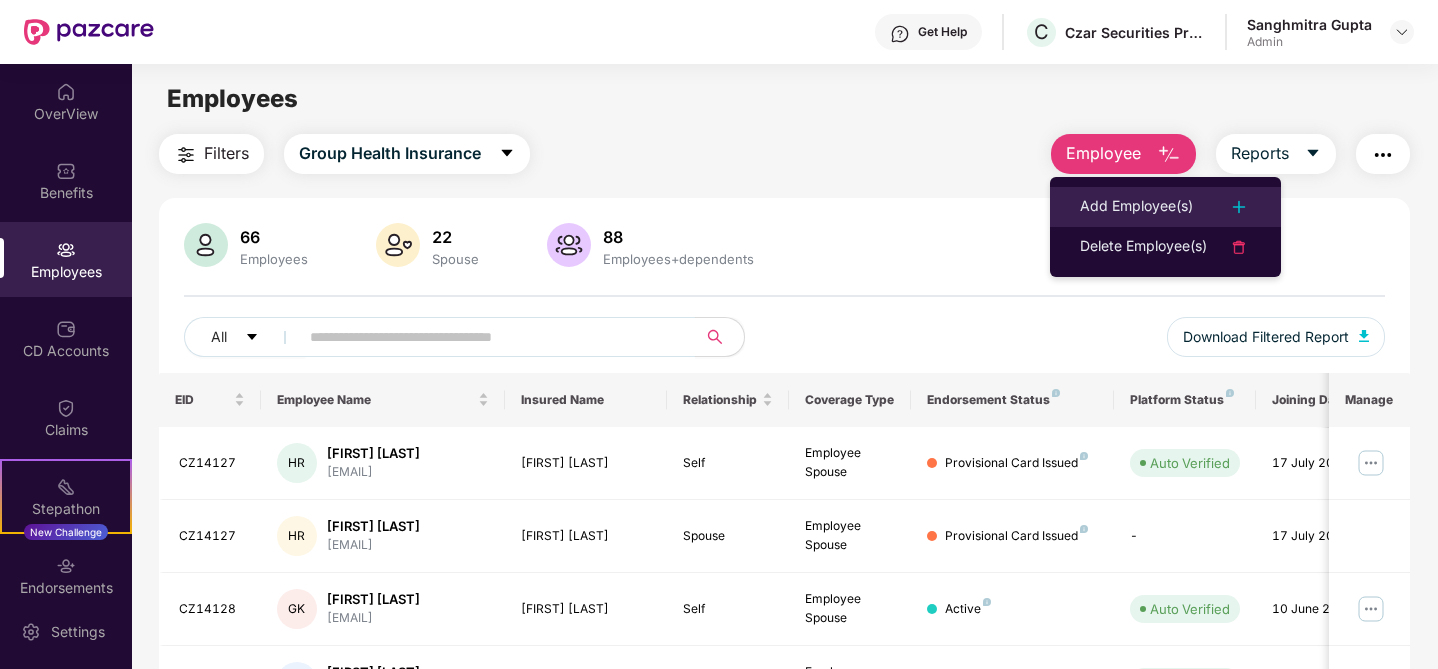 click on "Add Employee(s)" at bounding box center [1165, 207] 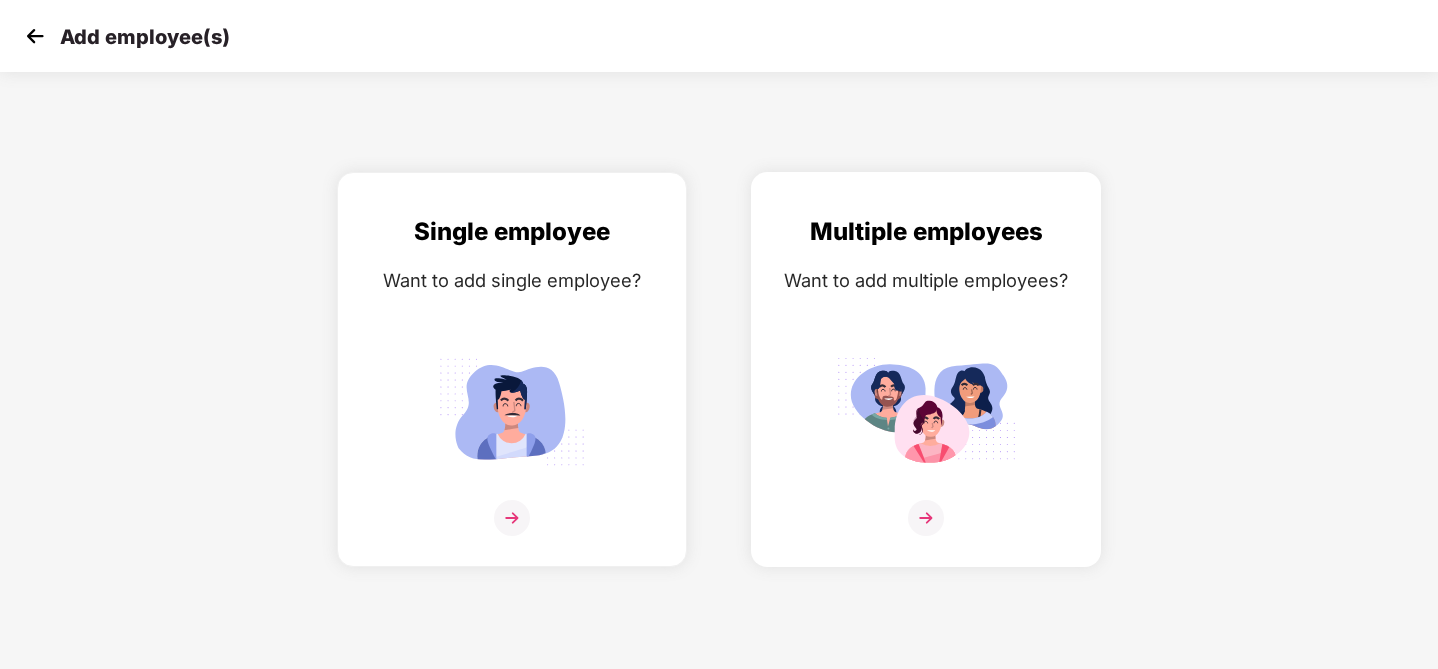 click at bounding box center (926, 411) 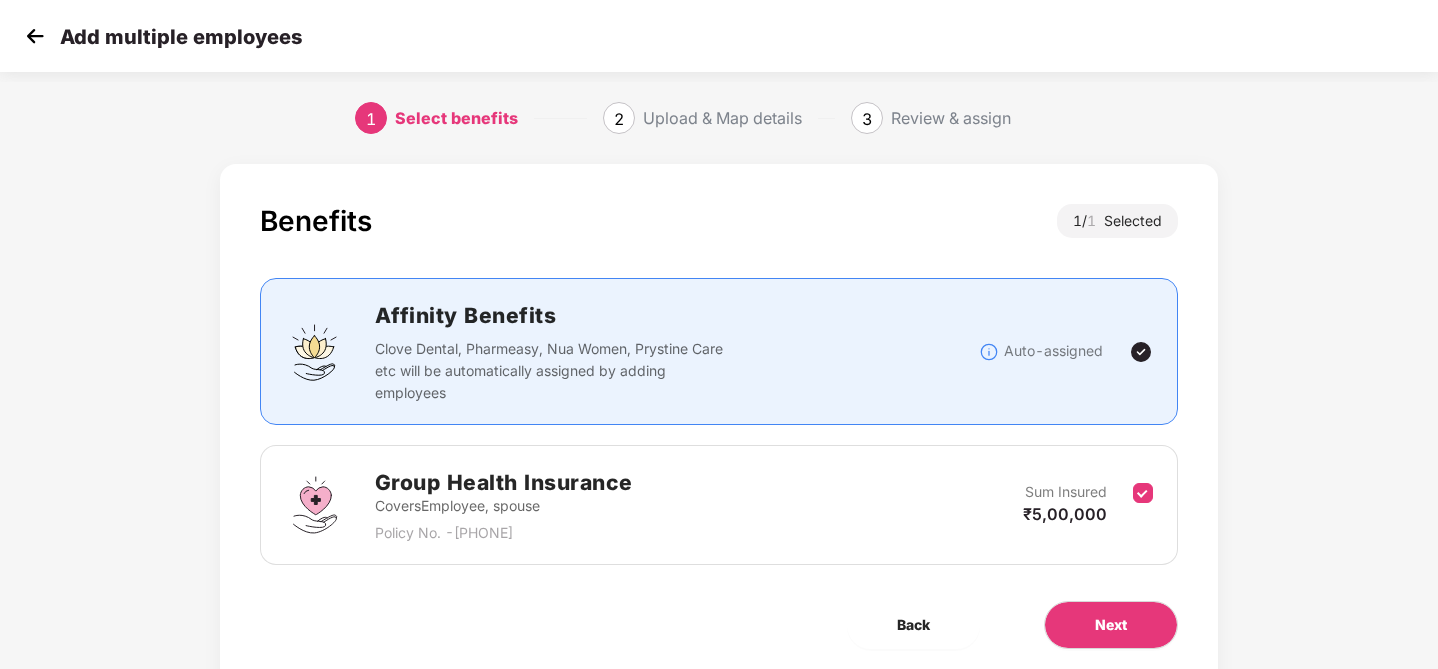 scroll, scrollTop: 70, scrollLeft: 0, axis: vertical 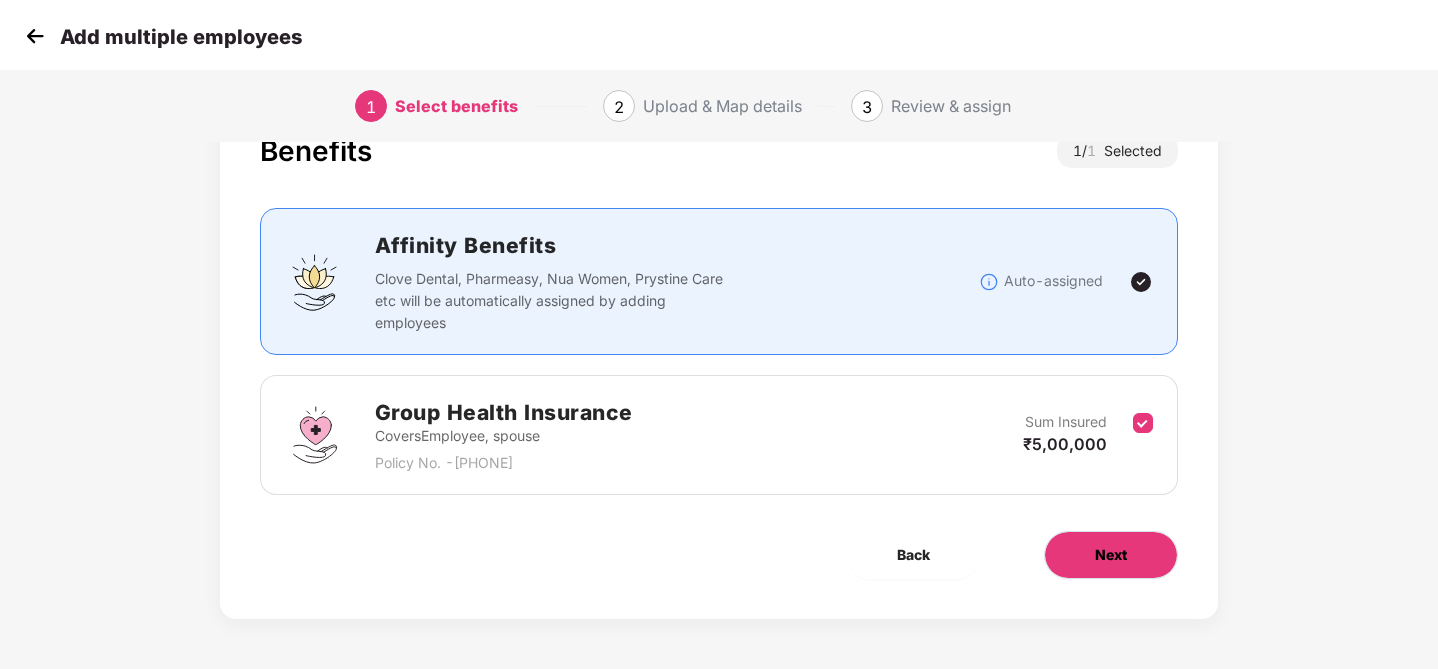 click on "Next" at bounding box center (1111, 555) 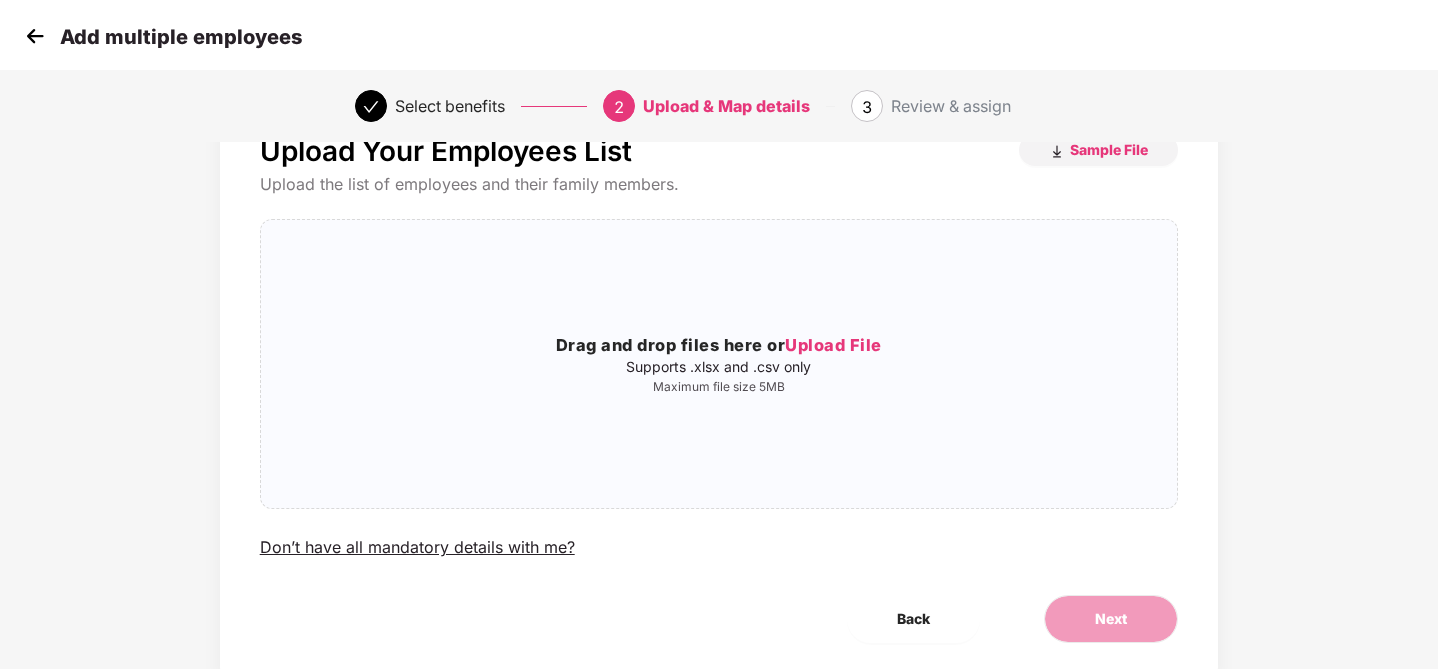scroll, scrollTop: 0, scrollLeft: 0, axis: both 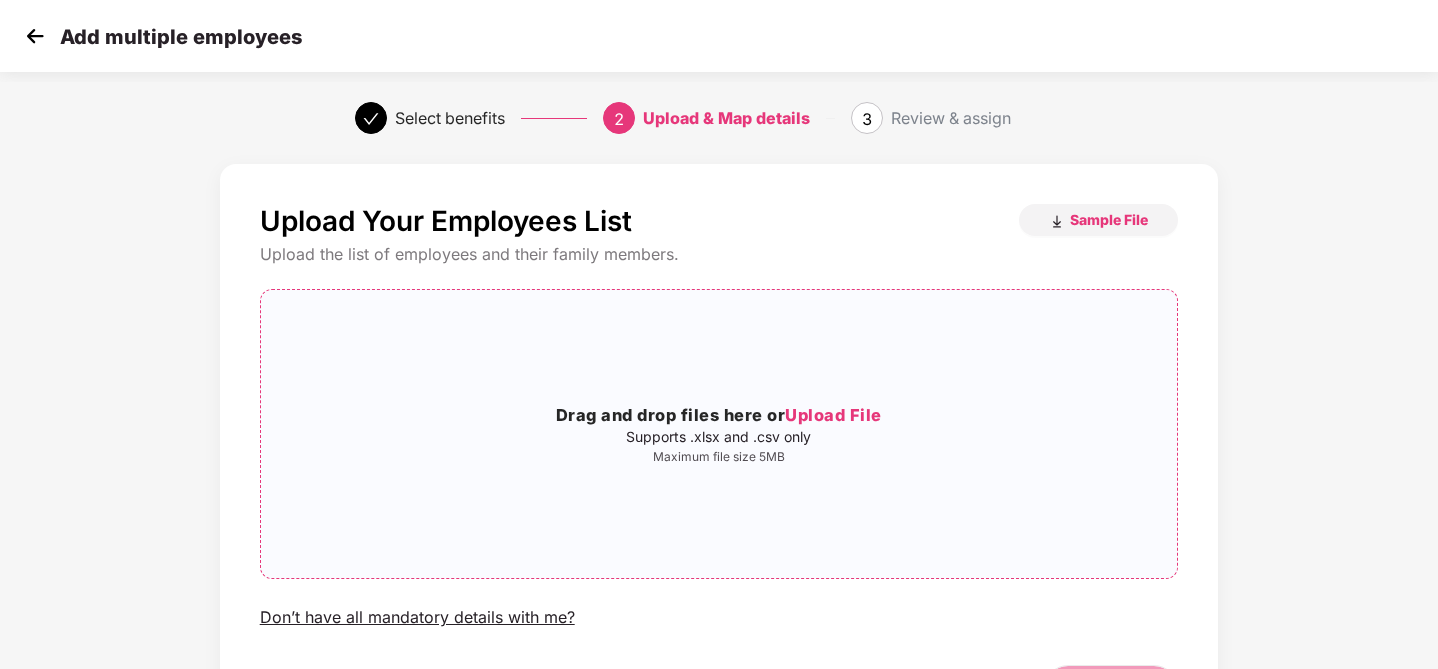 click on "Upload File" at bounding box center [833, 415] 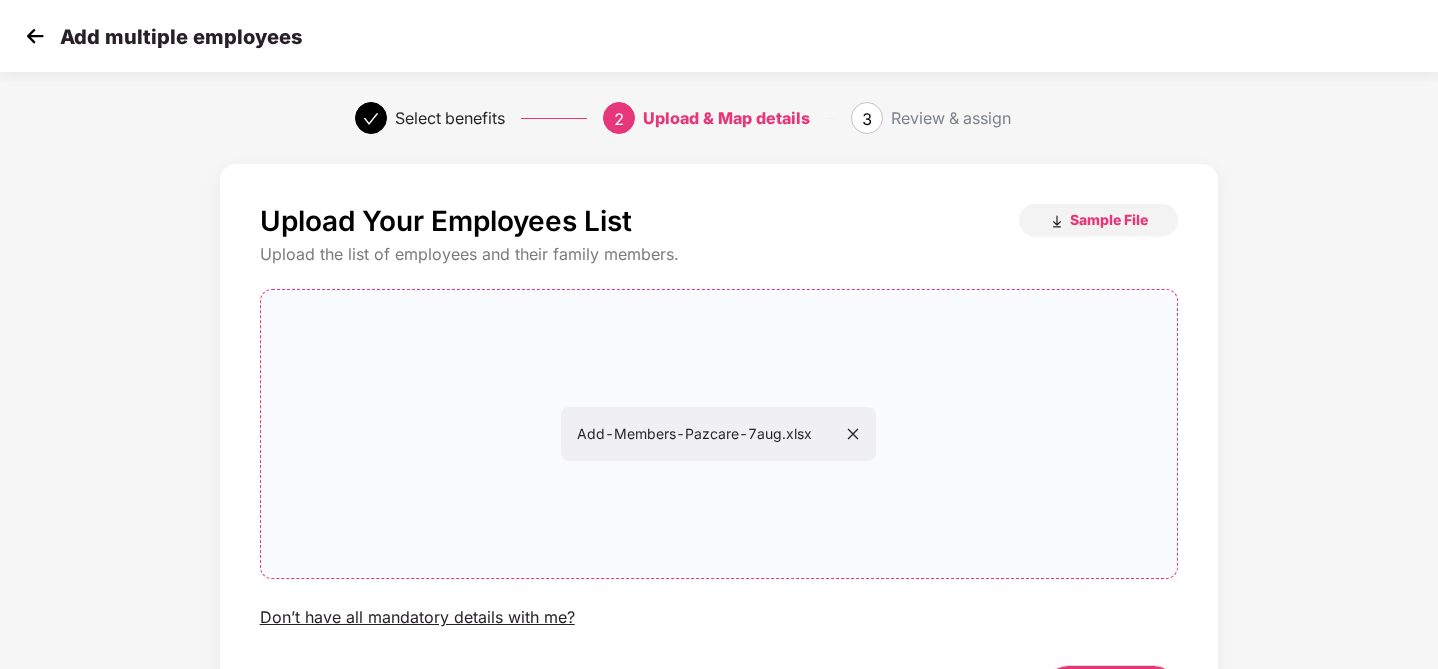 scroll, scrollTop: 134, scrollLeft: 0, axis: vertical 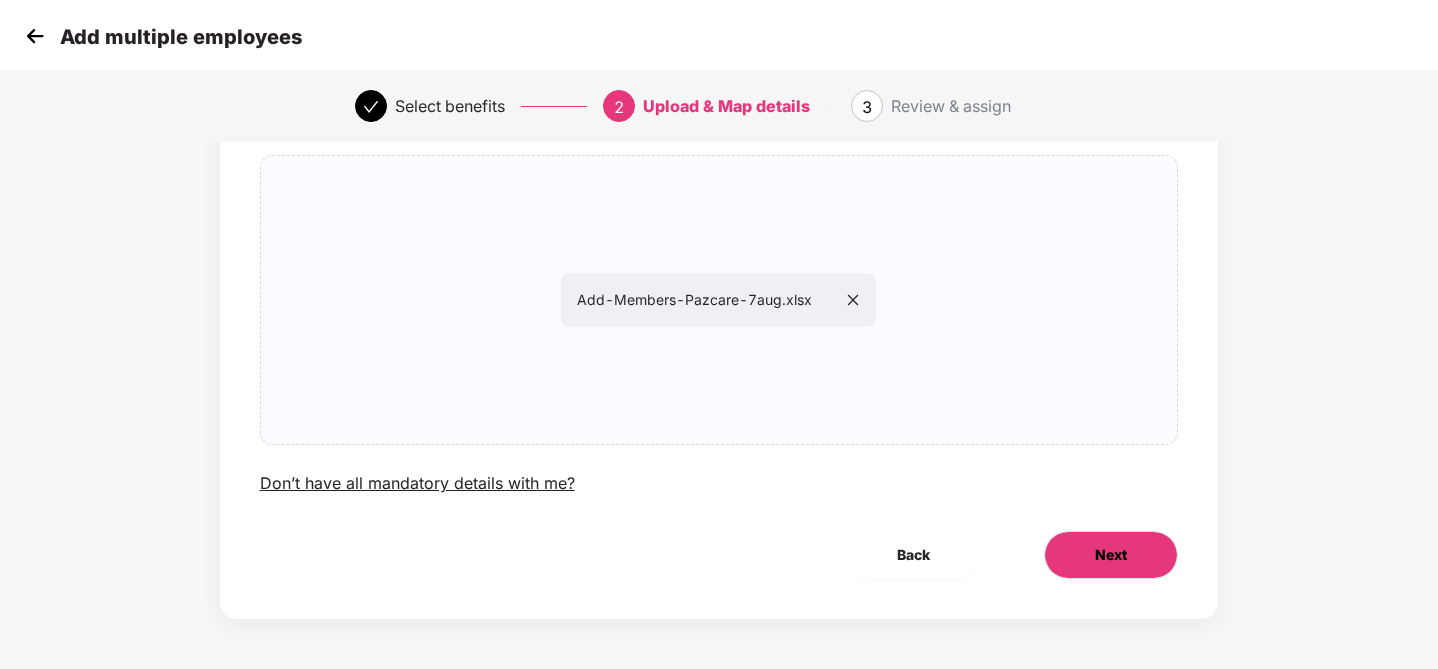 click on "Next" at bounding box center [1111, 555] 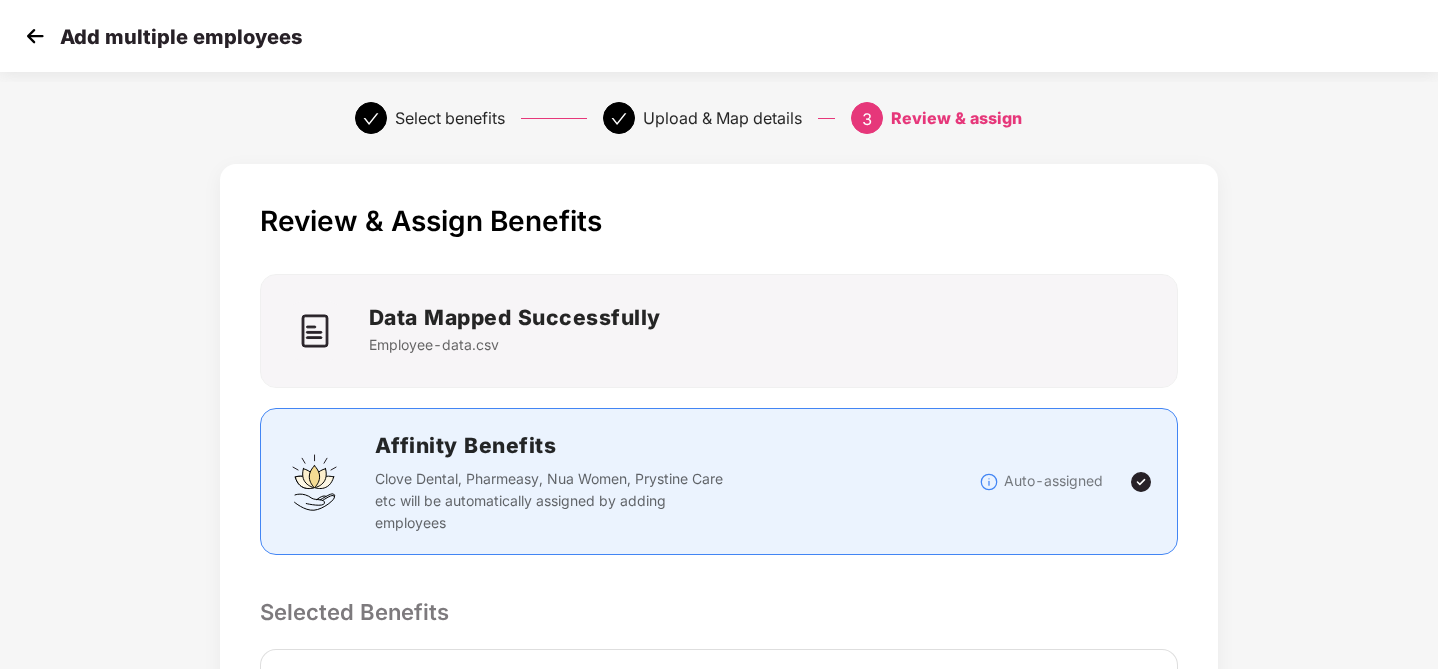scroll, scrollTop: 468, scrollLeft: 0, axis: vertical 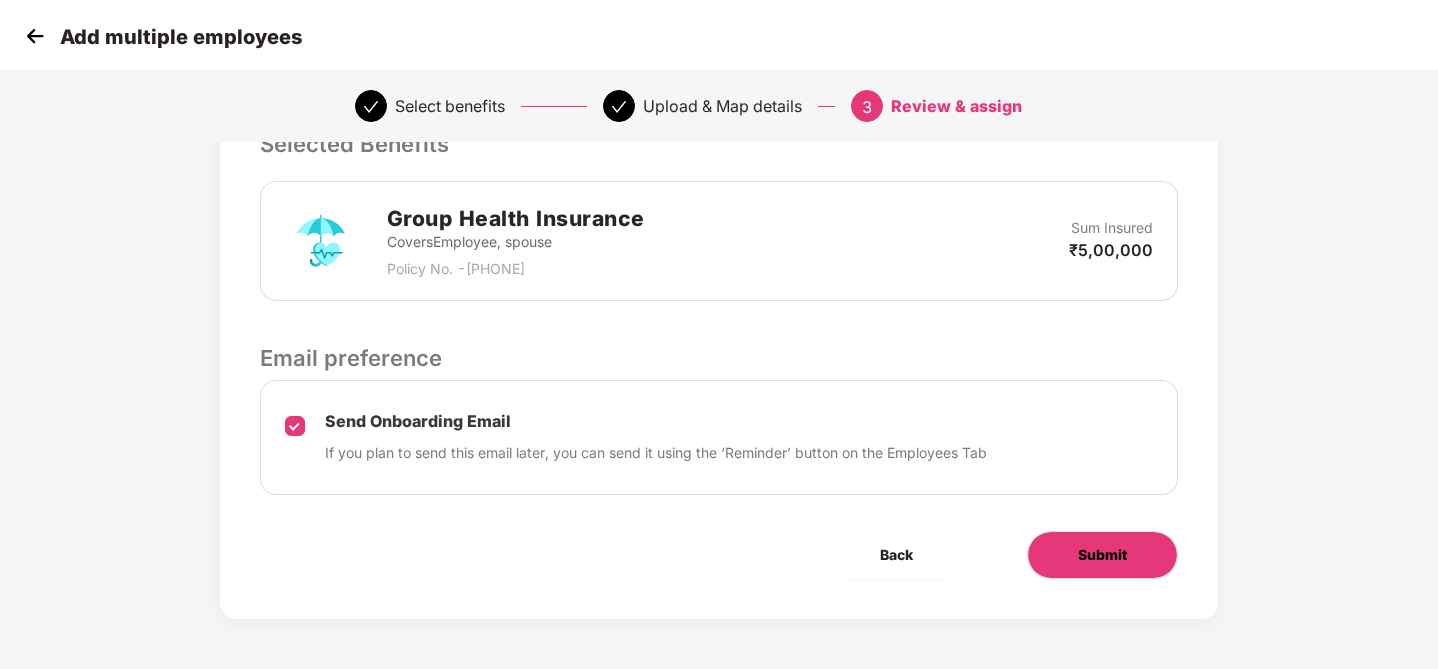 click on "Submit" at bounding box center (1102, 555) 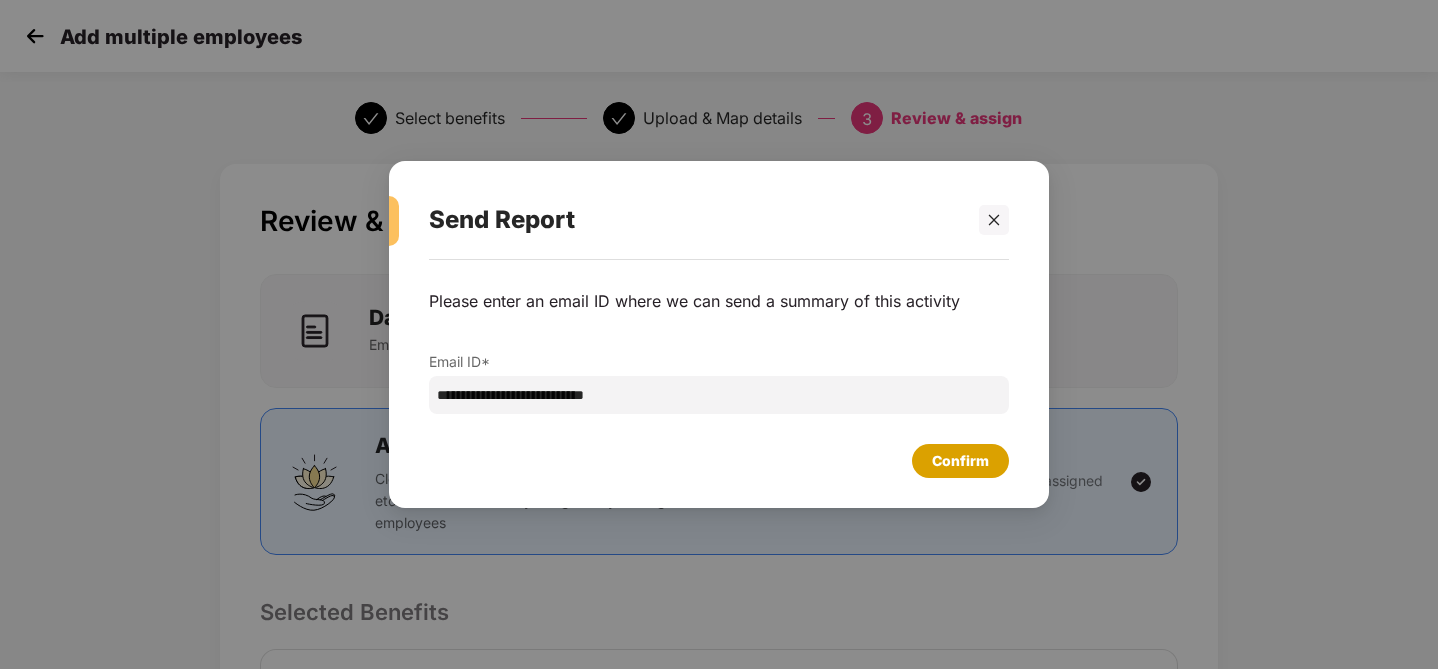 click on "Confirm" at bounding box center (960, 461) 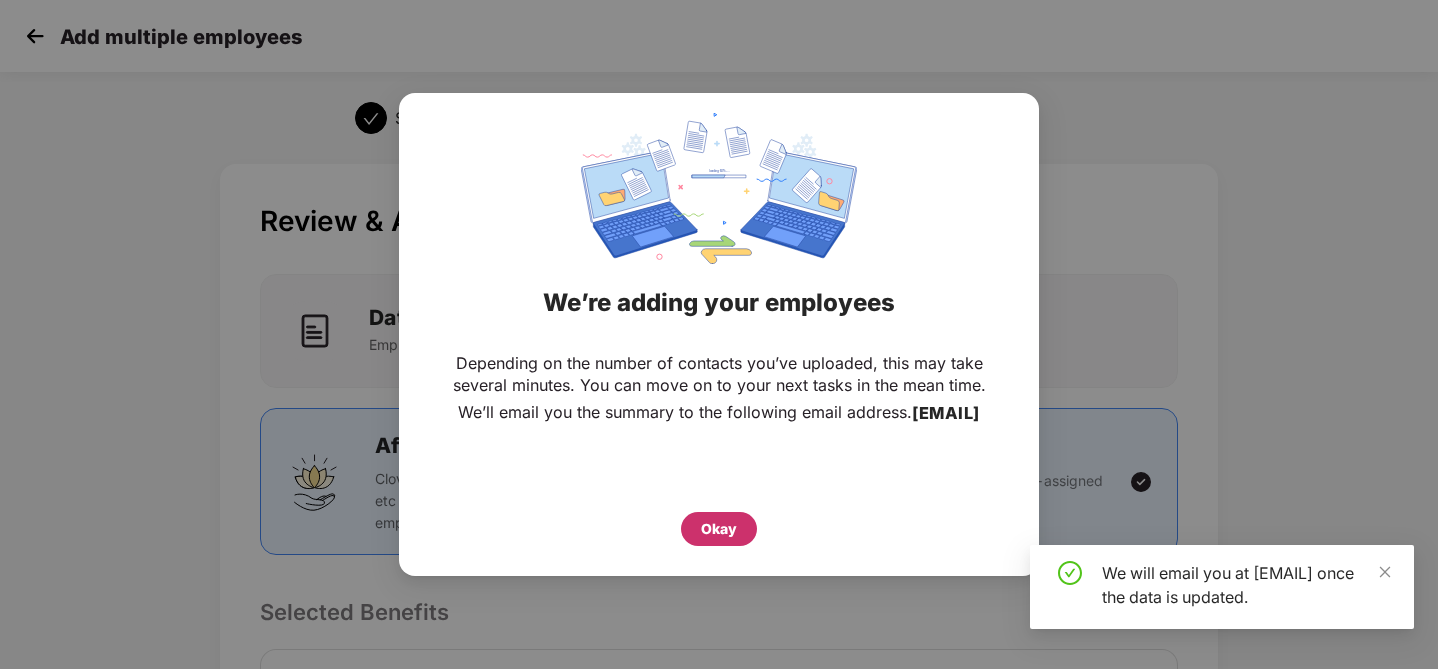 click on "Okay" at bounding box center [719, 529] 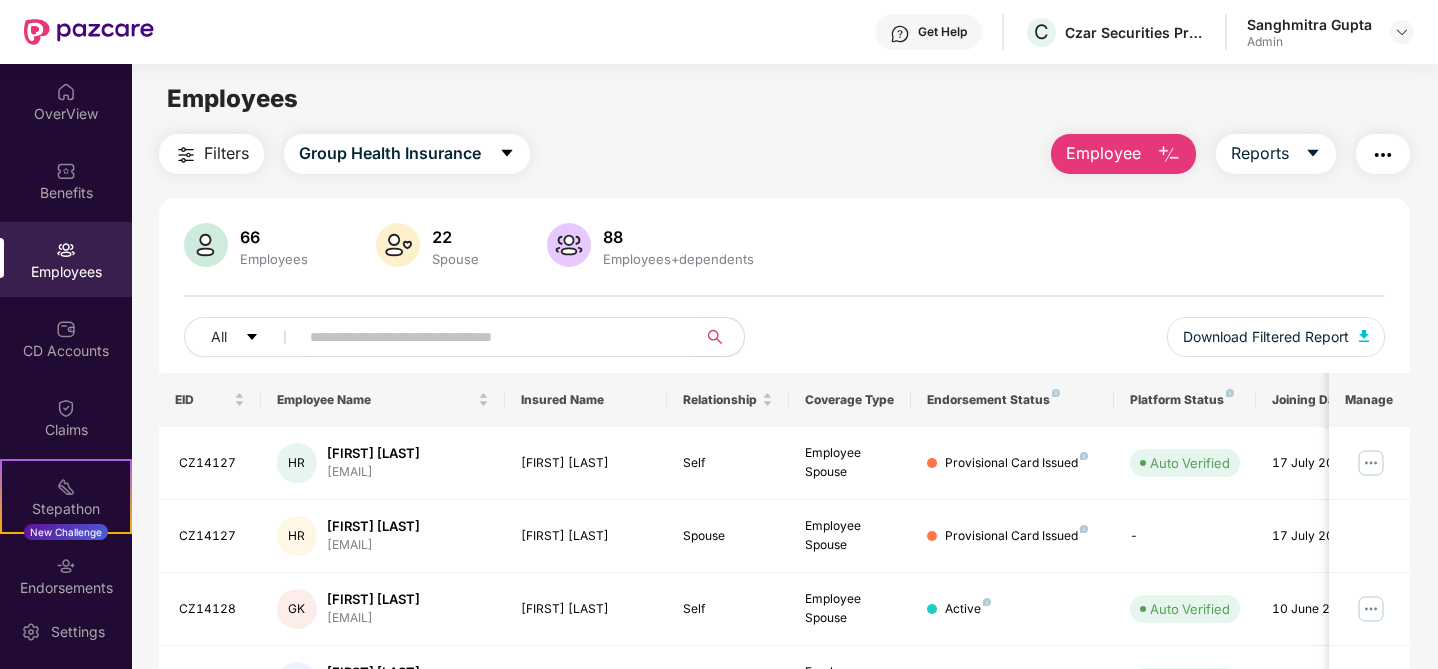 click on "Employees" at bounding box center [66, 272] 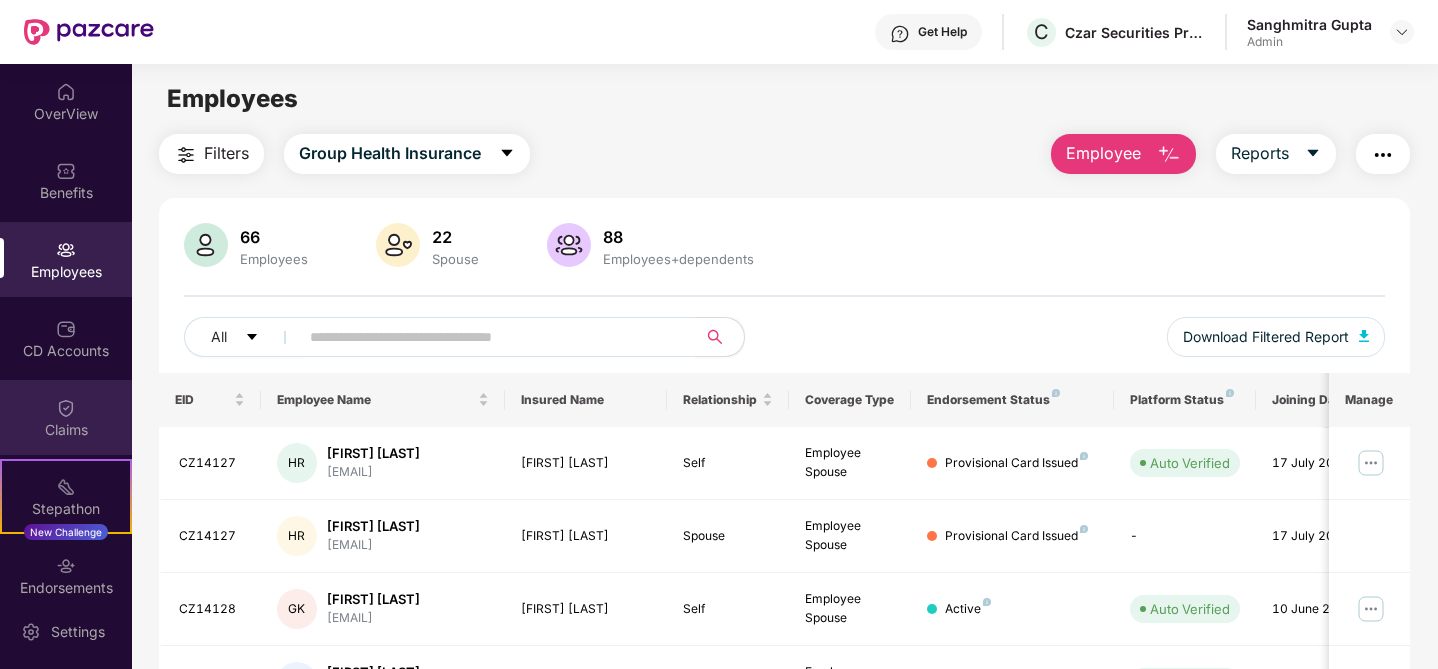 scroll, scrollTop: 11, scrollLeft: 0, axis: vertical 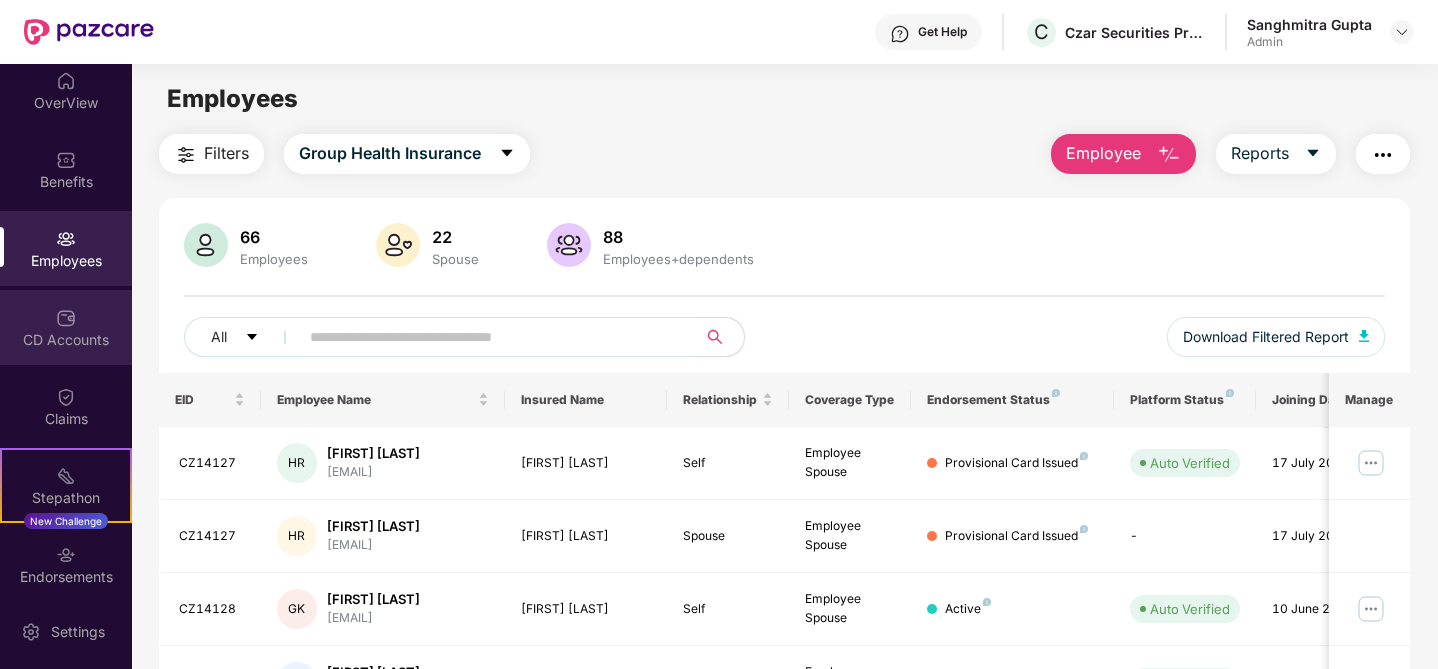 click on "CD Accounts" at bounding box center (66, 327) 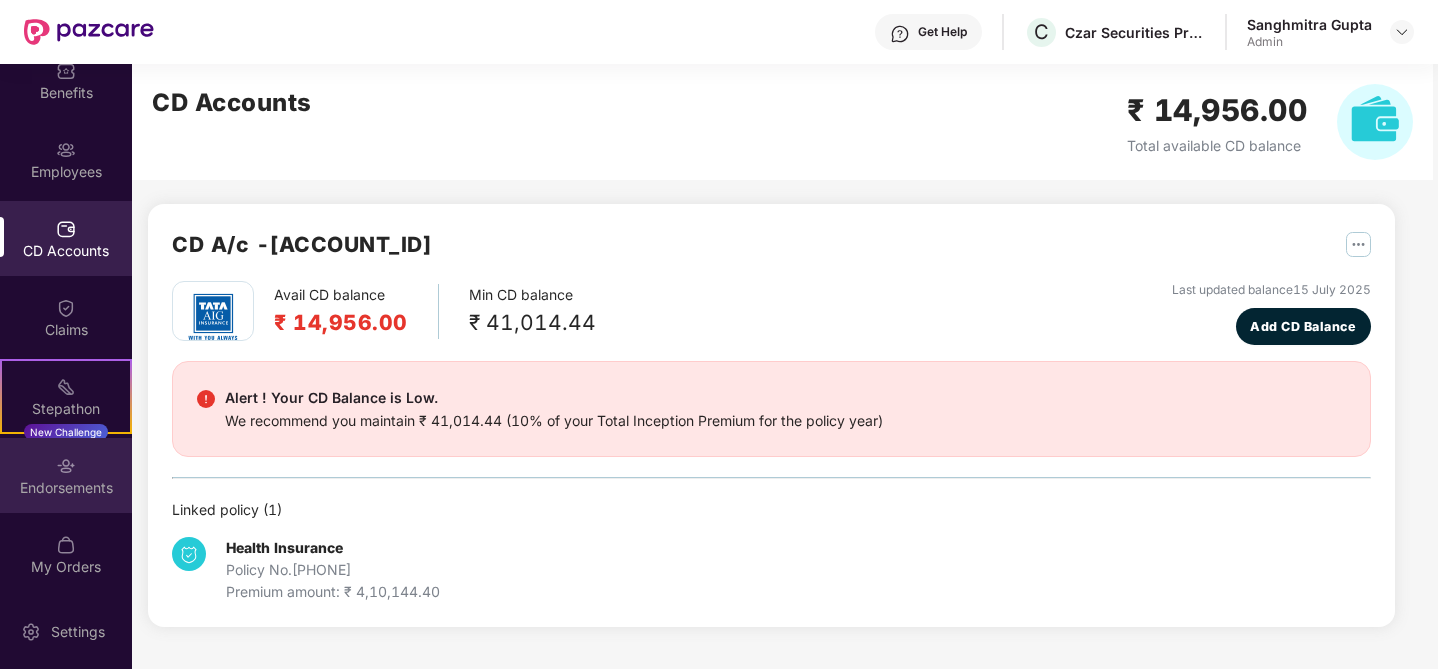 scroll, scrollTop: 102, scrollLeft: 0, axis: vertical 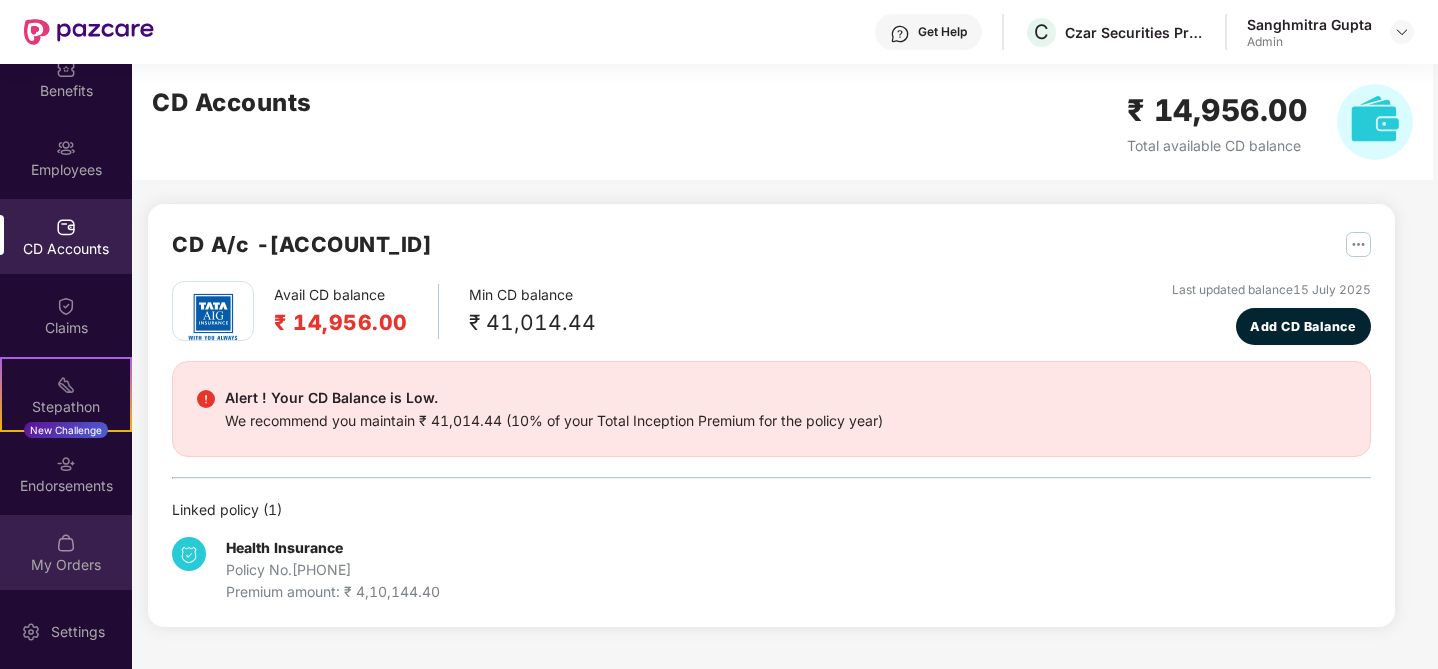 click on "My Orders" at bounding box center [66, 565] 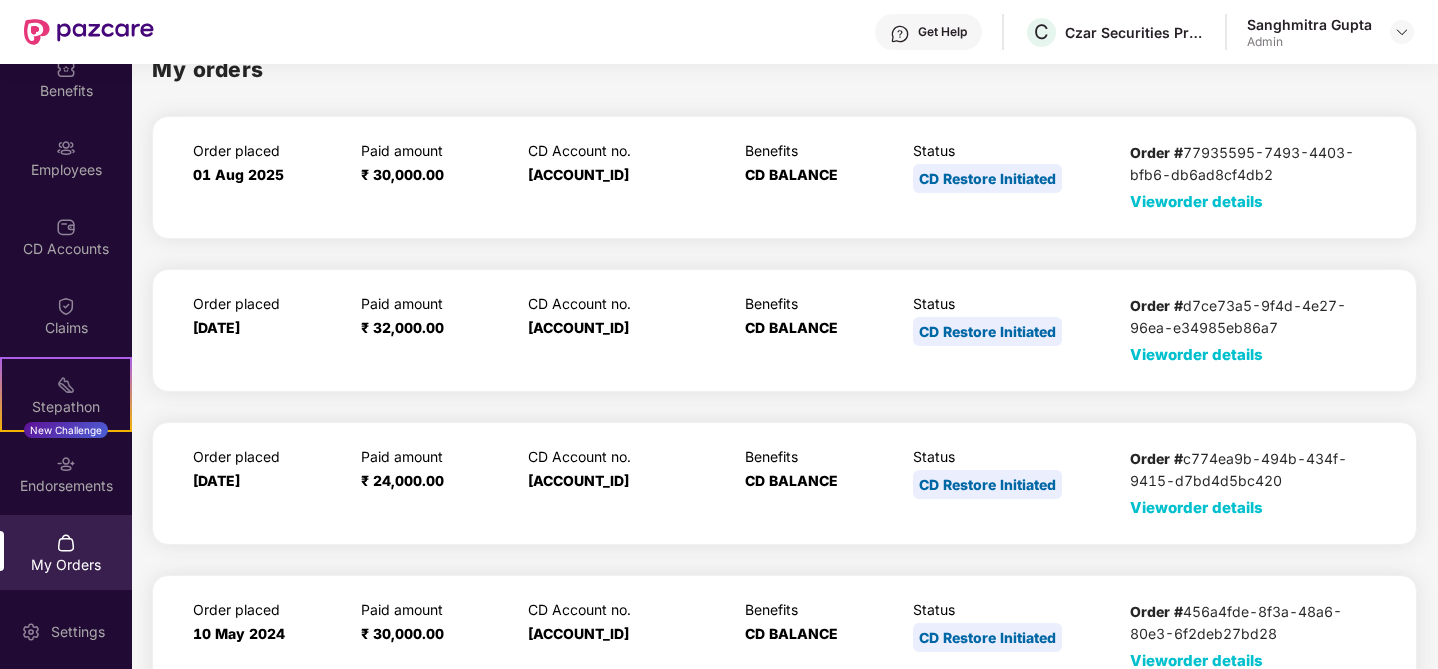 scroll, scrollTop: 0, scrollLeft: 0, axis: both 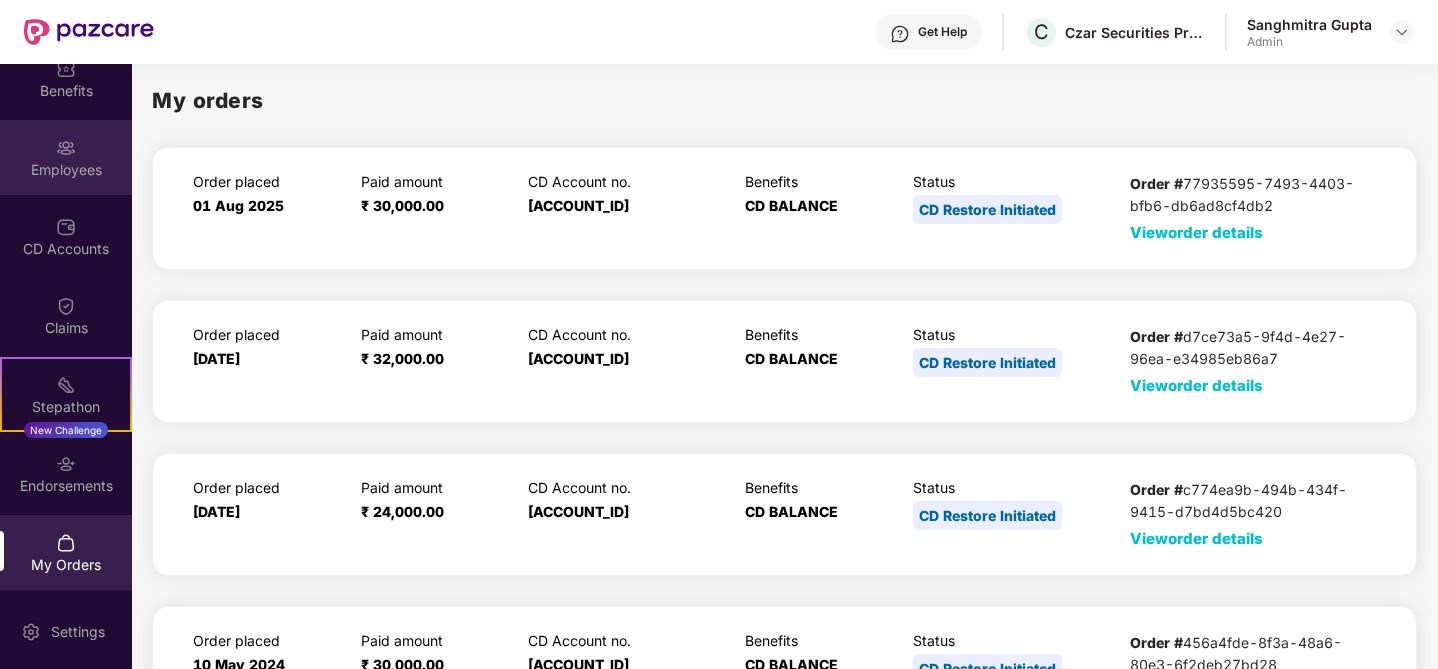 click on "Employees" at bounding box center (66, 157) 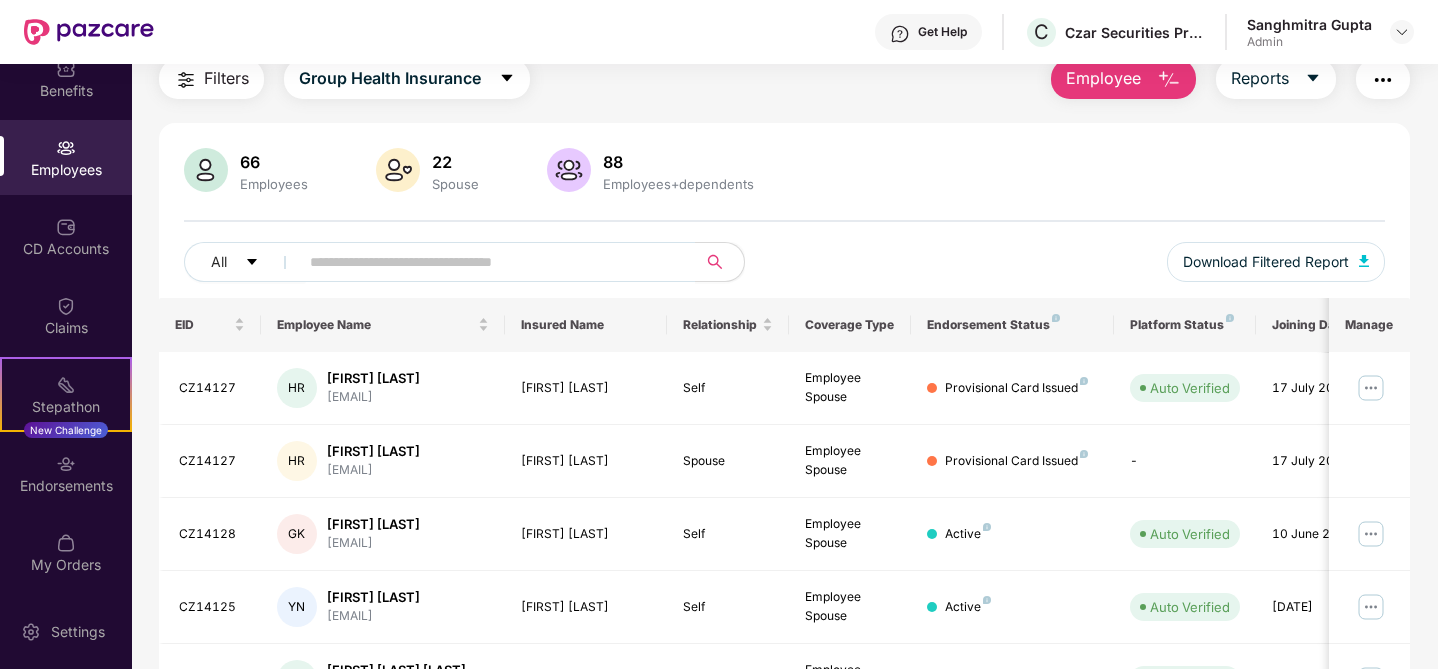 scroll, scrollTop: 0, scrollLeft: 0, axis: both 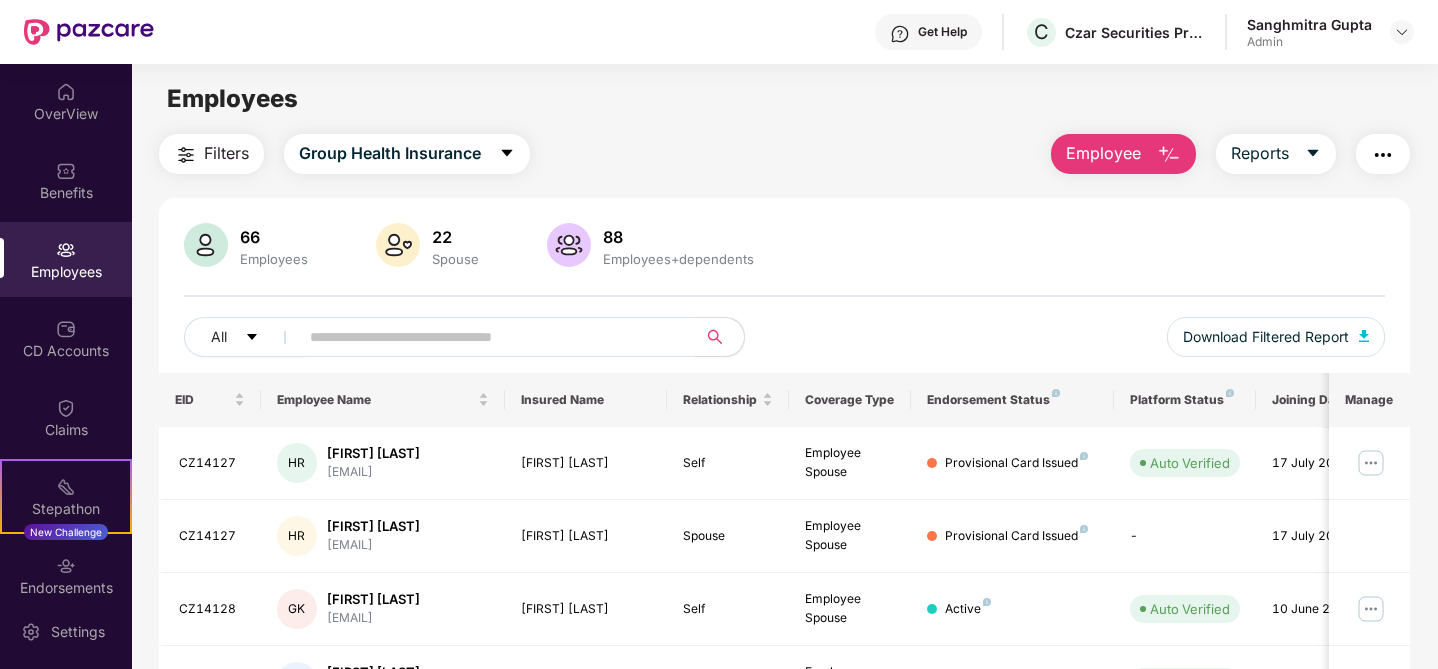 click at bounding box center [1169, 155] 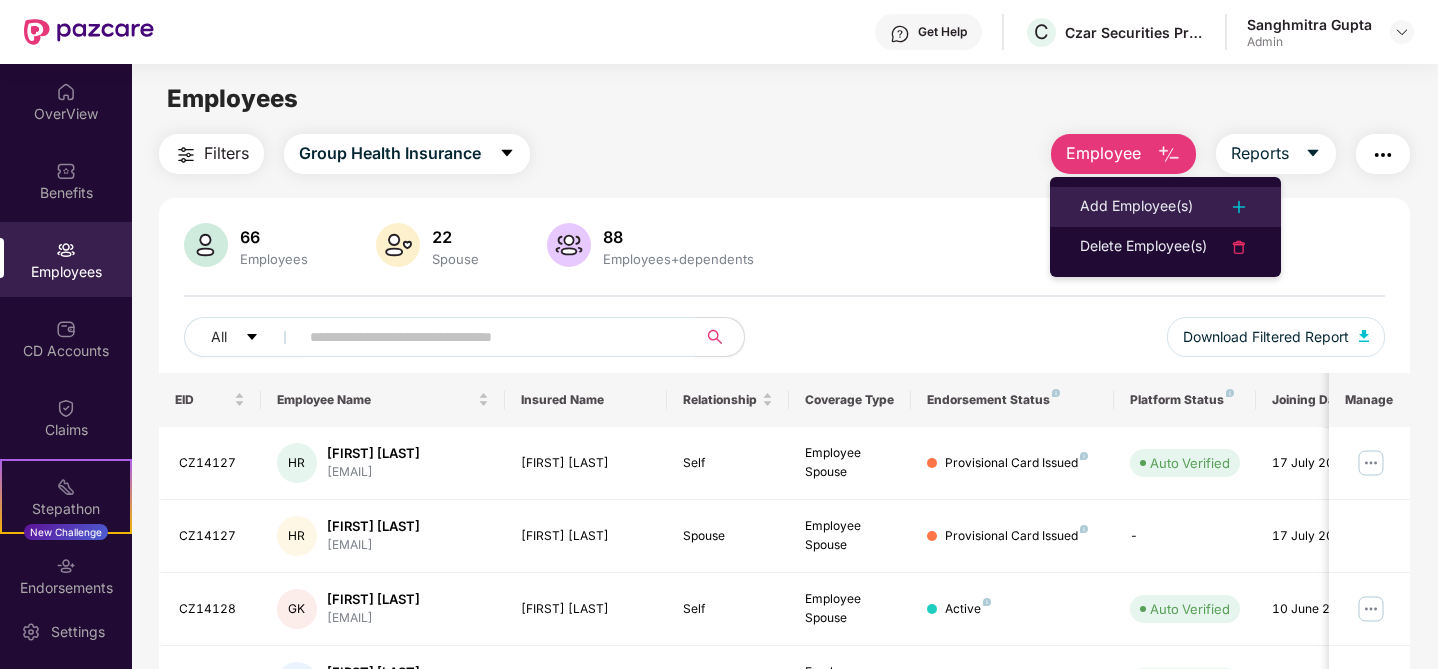 click on "Add Employee(s)" at bounding box center (1136, 207) 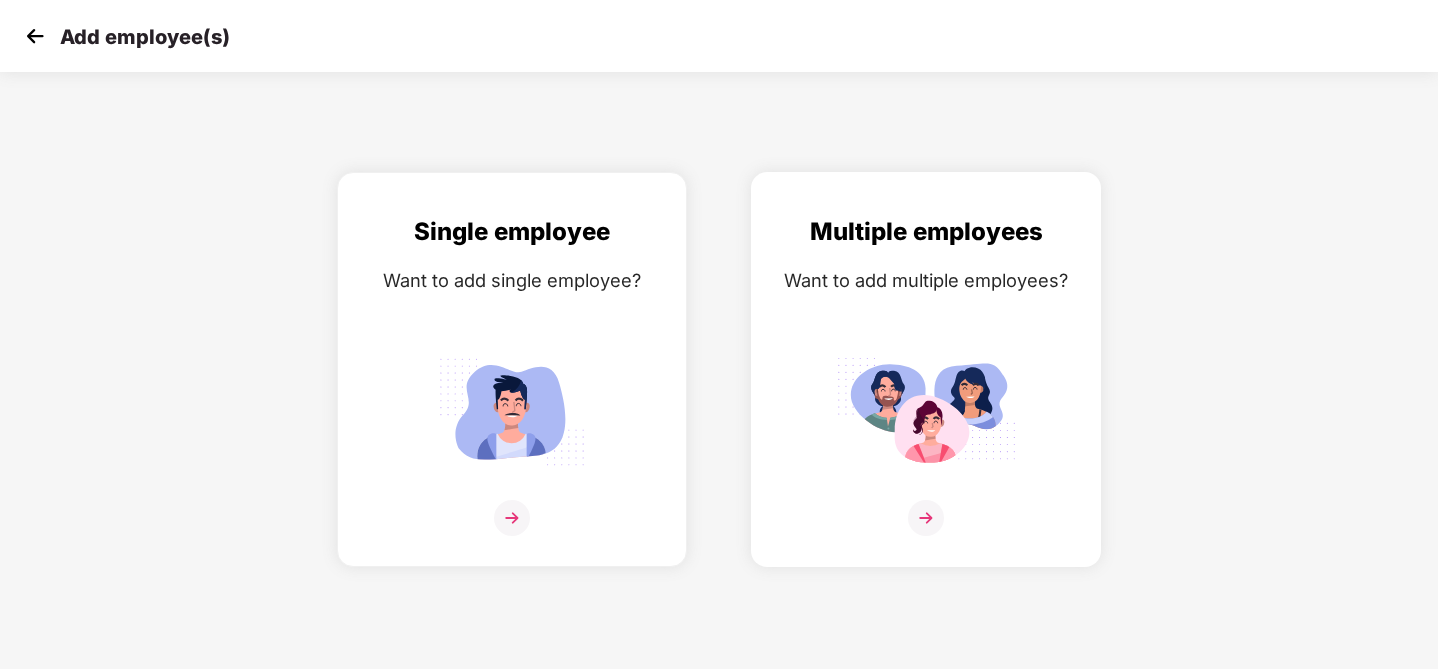 click at bounding box center [926, 411] 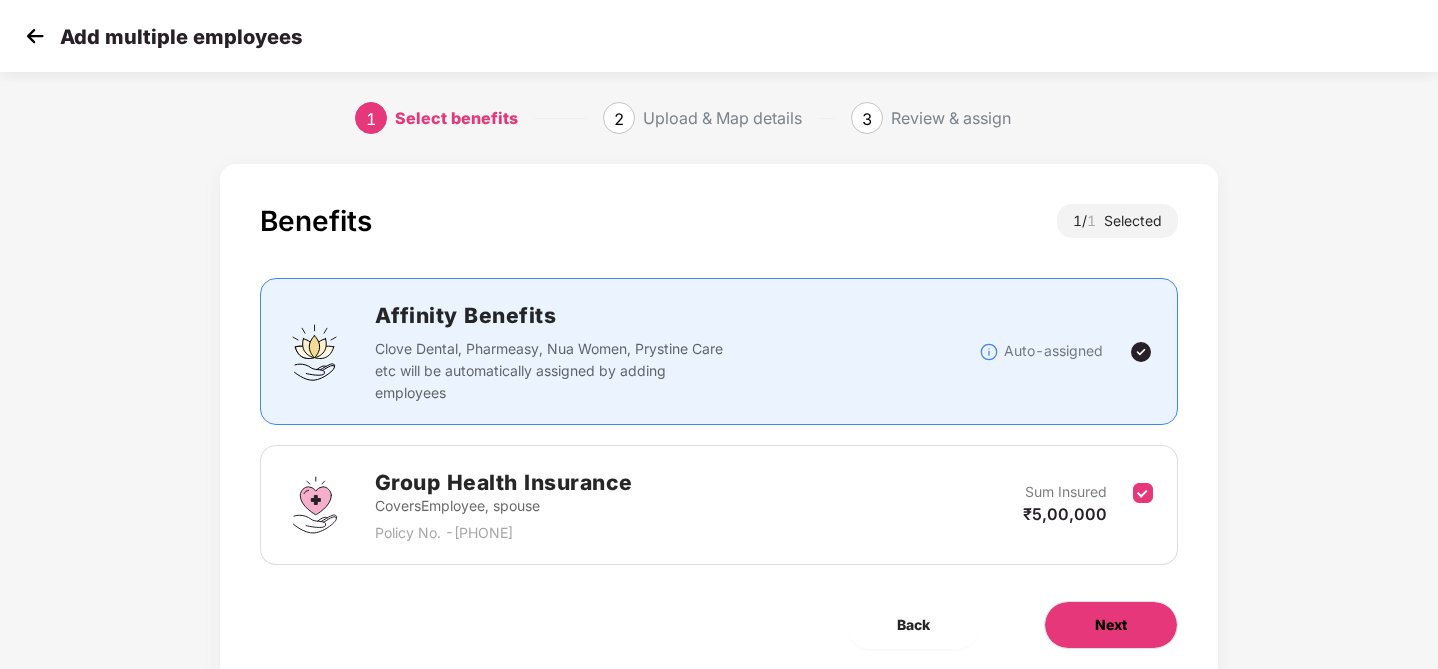 click on "Next" at bounding box center [1111, 625] 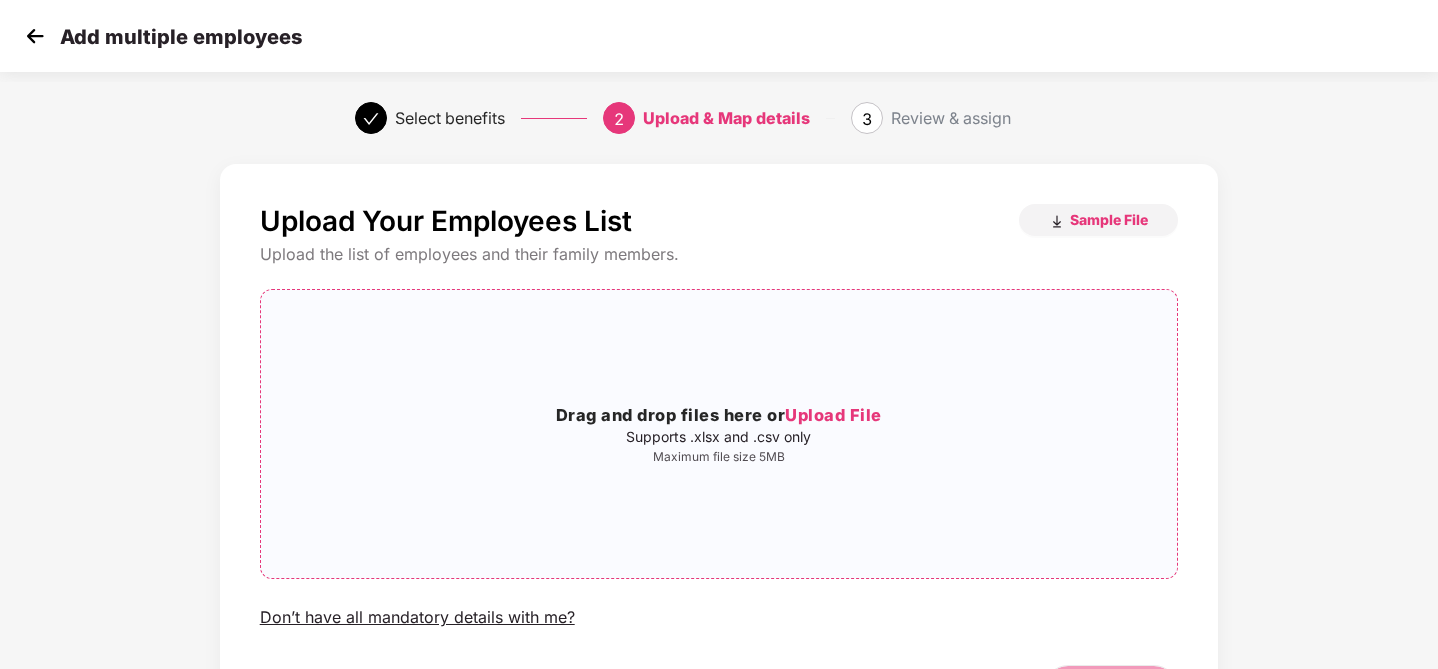 click on "Upload File" at bounding box center [833, 415] 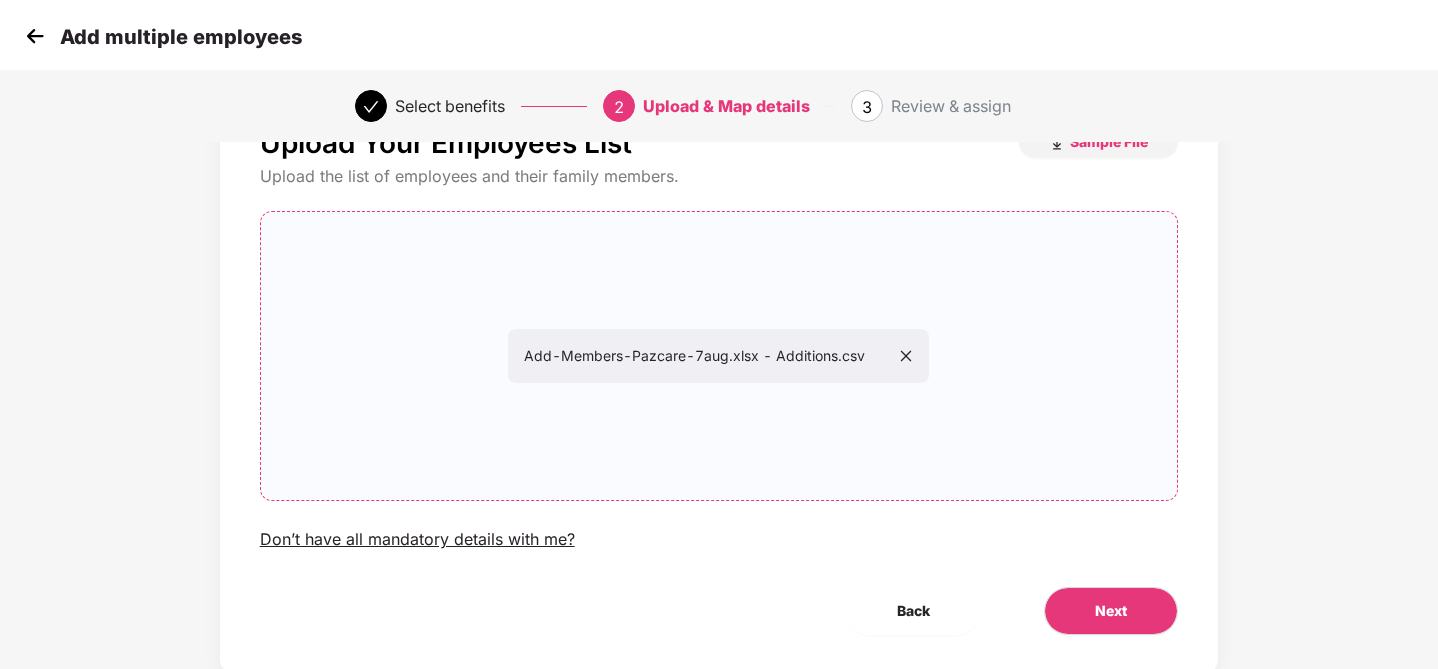 scroll, scrollTop: 134, scrollLeft: 0, axis: vertical 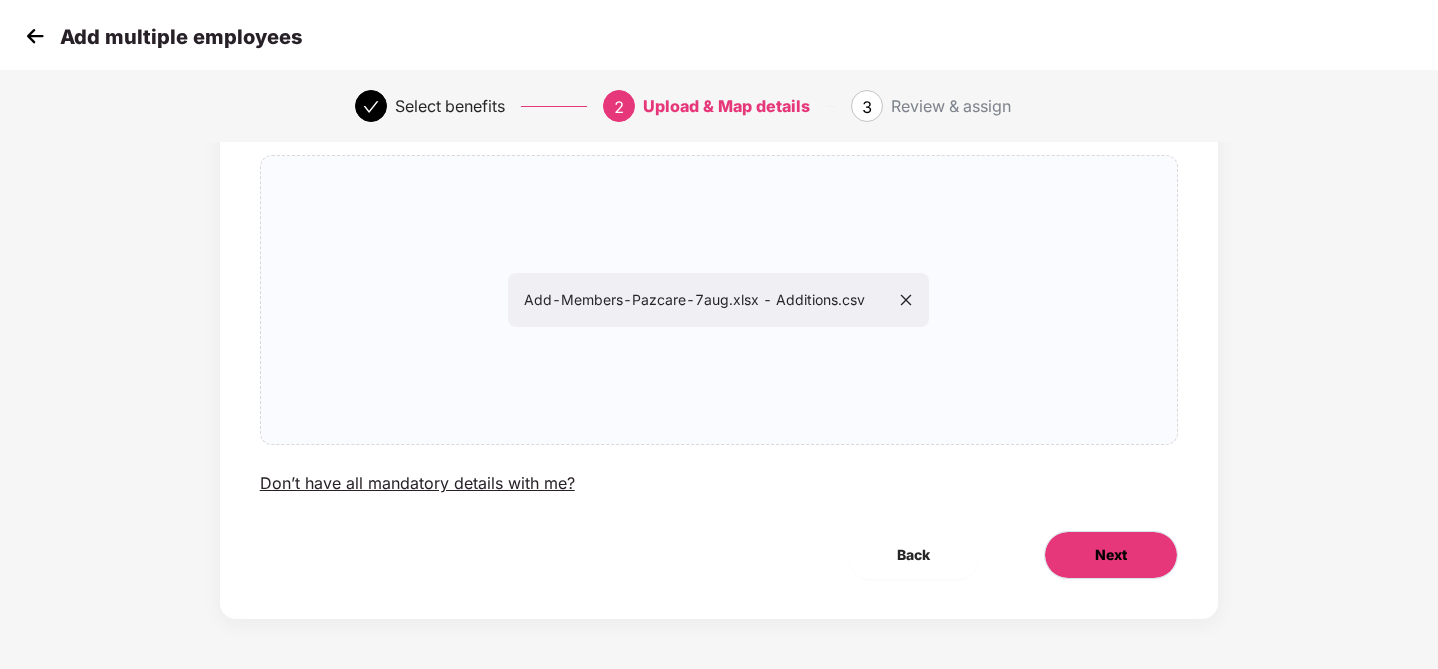 click on "Next" at bounding box center [1111, 555] 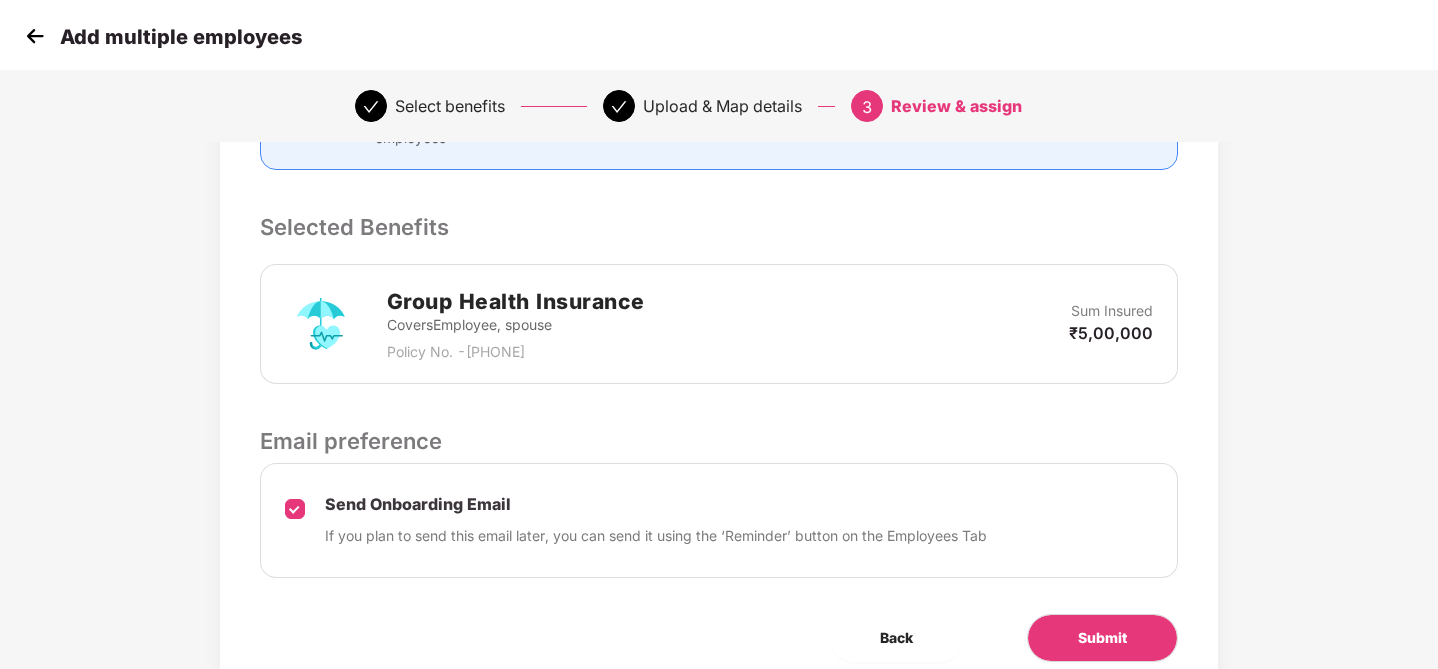 scroll, scrollTop: 390, scrollLeft: 0, axis: vertical 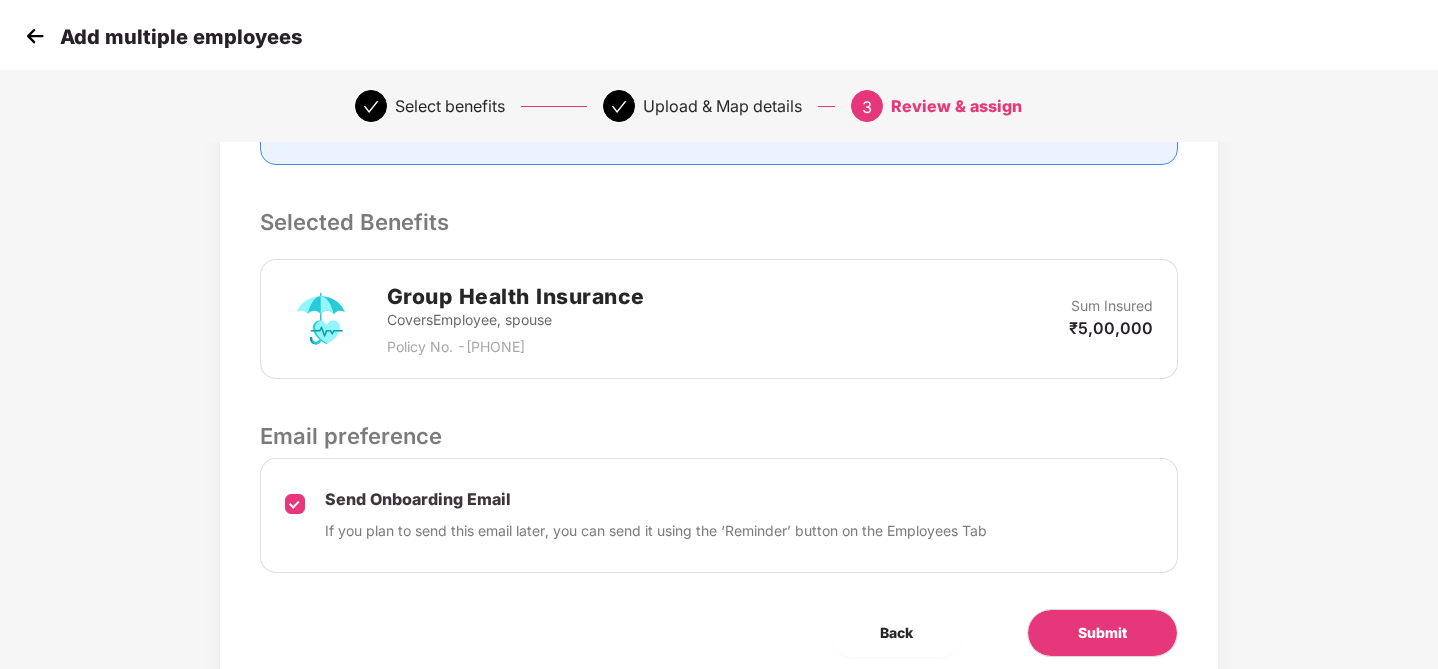 click on "Review & Assign Benefits Data Mapped Successfully Employee-data.csv Affinity Benefits Clove Dental, Pharmeasy, Nua Women, Prystine Care etc will be automatically assigned by adding employees Auto-assigned Selected Benefits Group Health Insurance Covers Employee, spouse Policy No. - [POLICY_NUMBER] Sum Insured ₹5,00,000 Email preference Send Onboarding Email If you plan to send this email later, you can send it using the ‘Reminder’ button on the Employees Tab Back Submit" at bounding box center (719, 235) 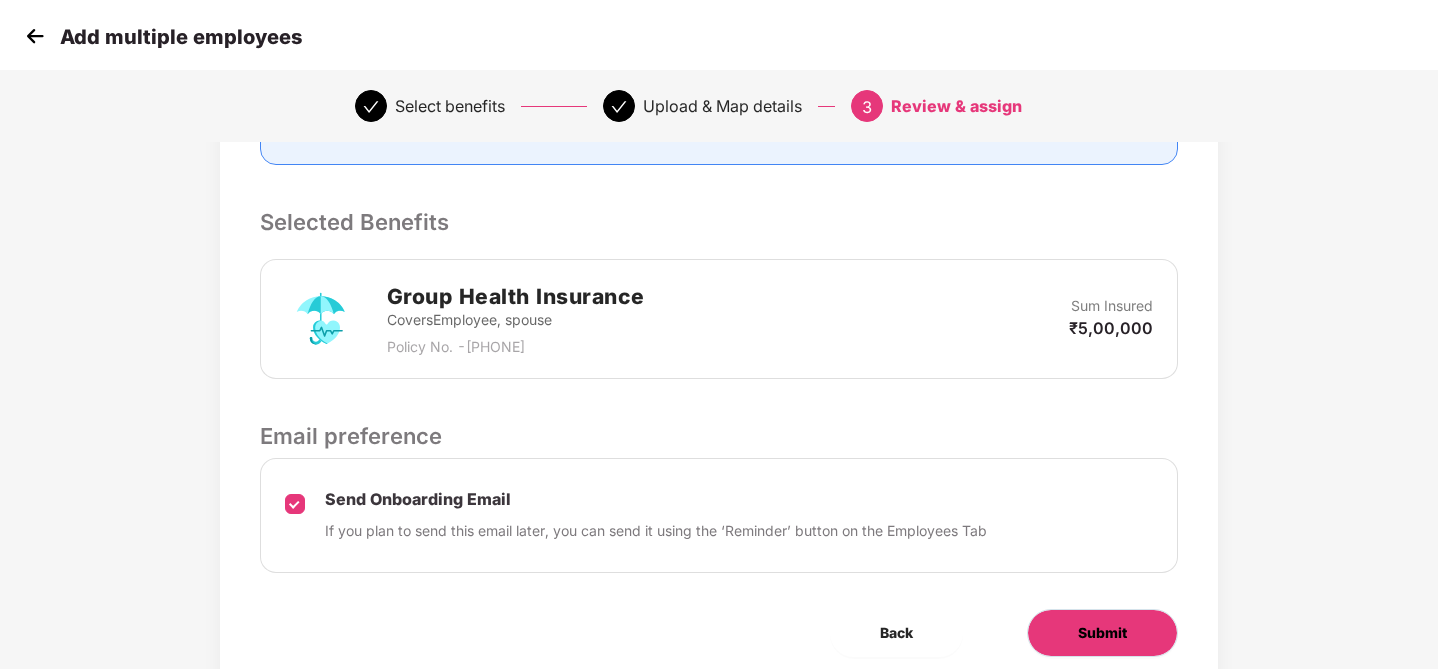 click on "Submit" at bounding box center (1102, 633) 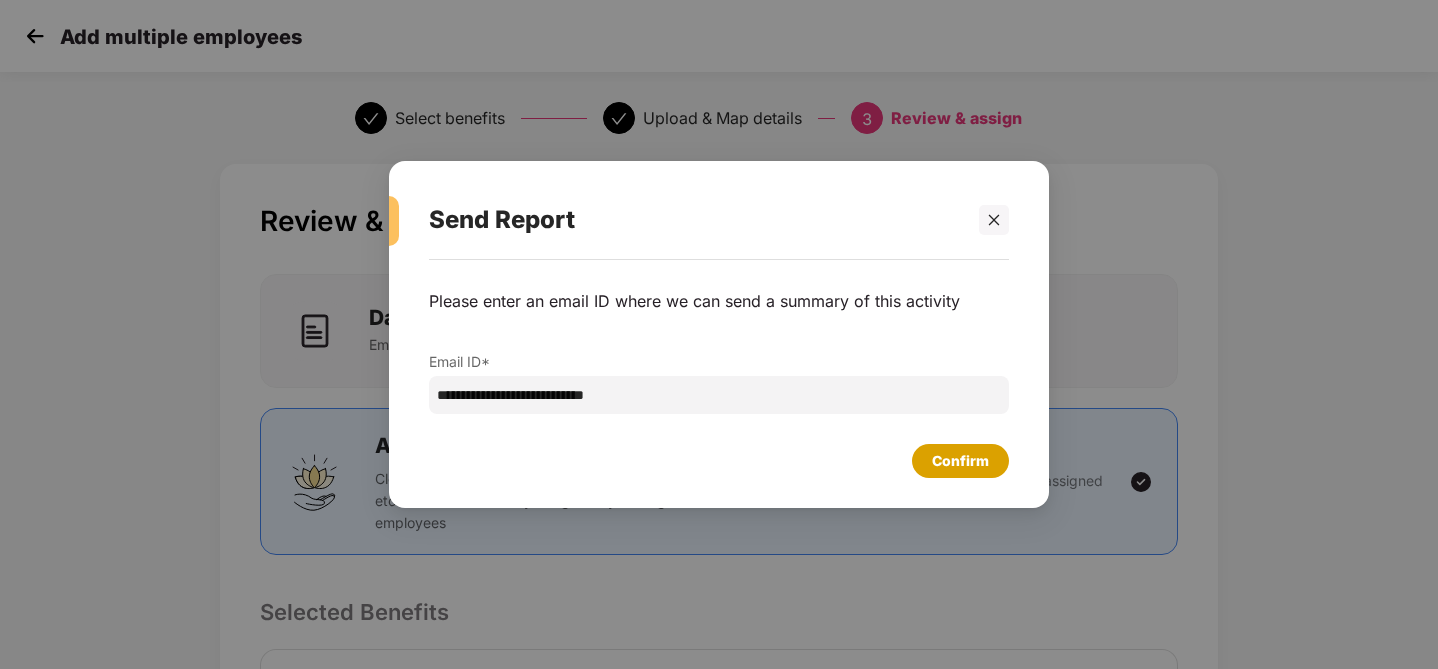 click on "Confirm" at bounding box center (960, 461) 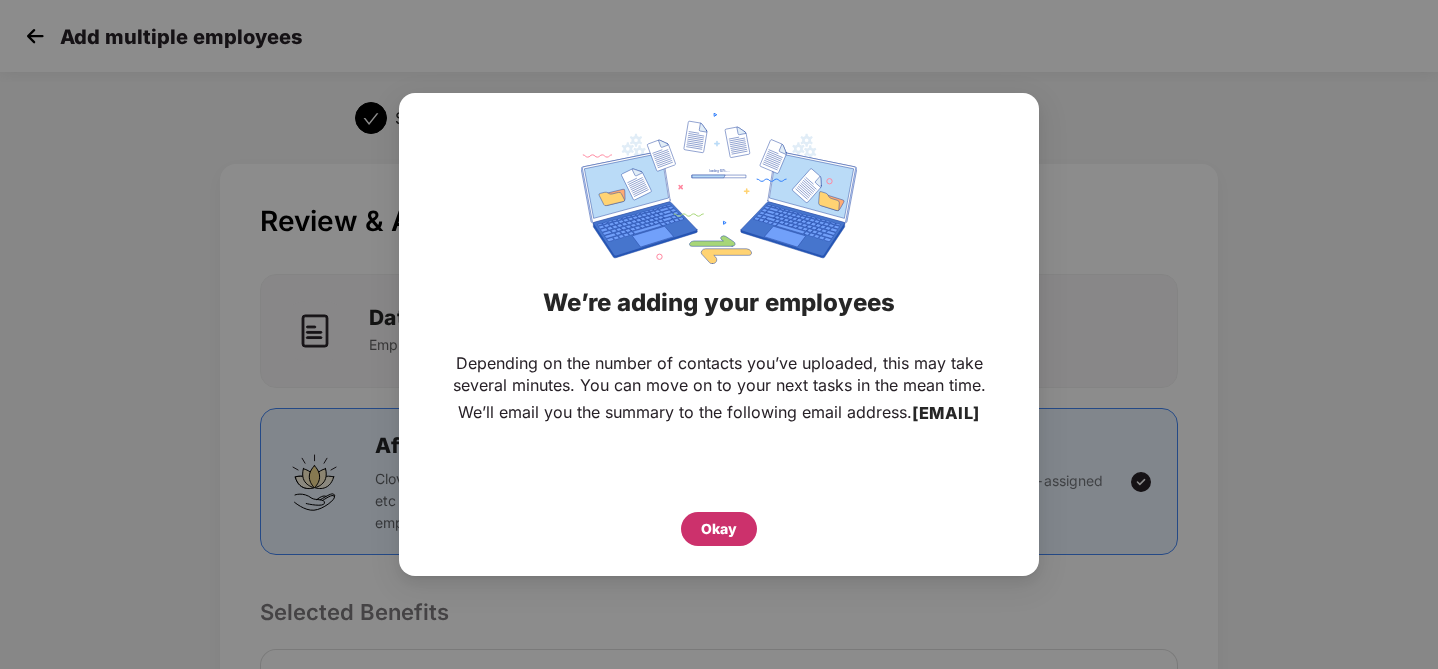 click on "Okay" at bounding box center (719, 529) 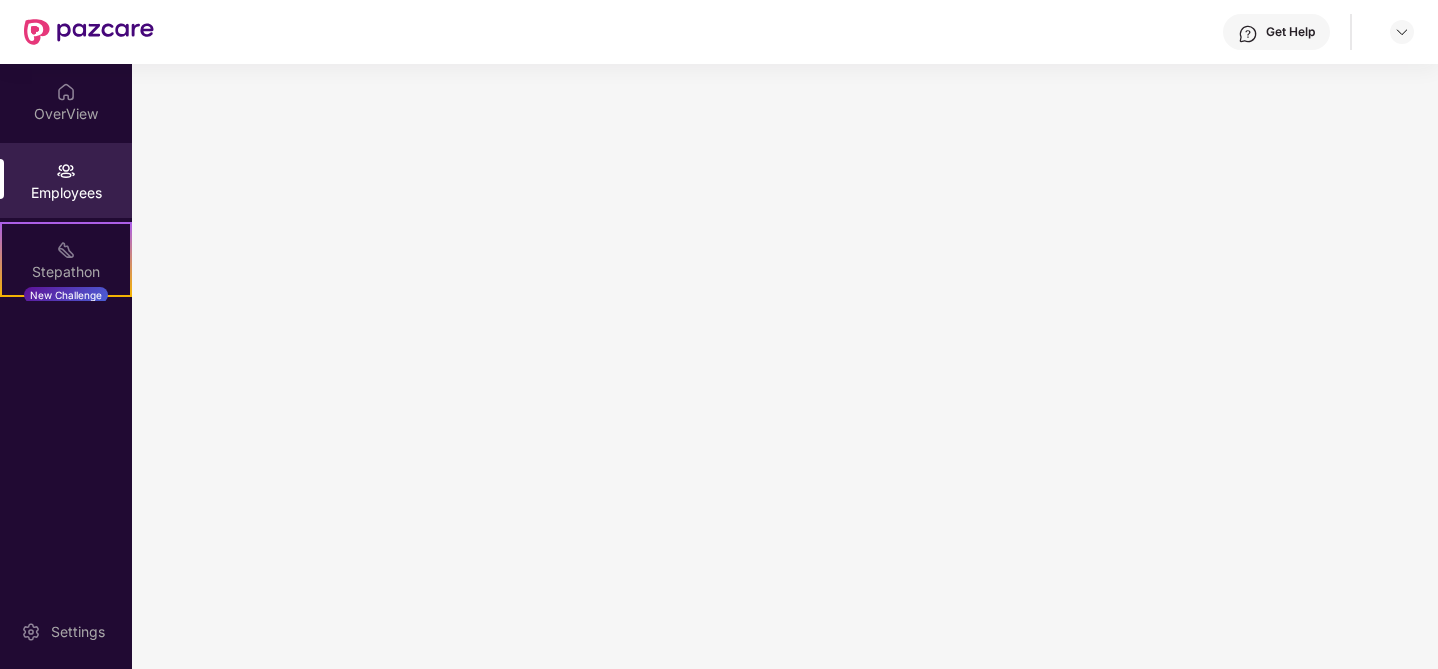 scroll, scrollTop: 0, scrollLeft: 0, axis: both 